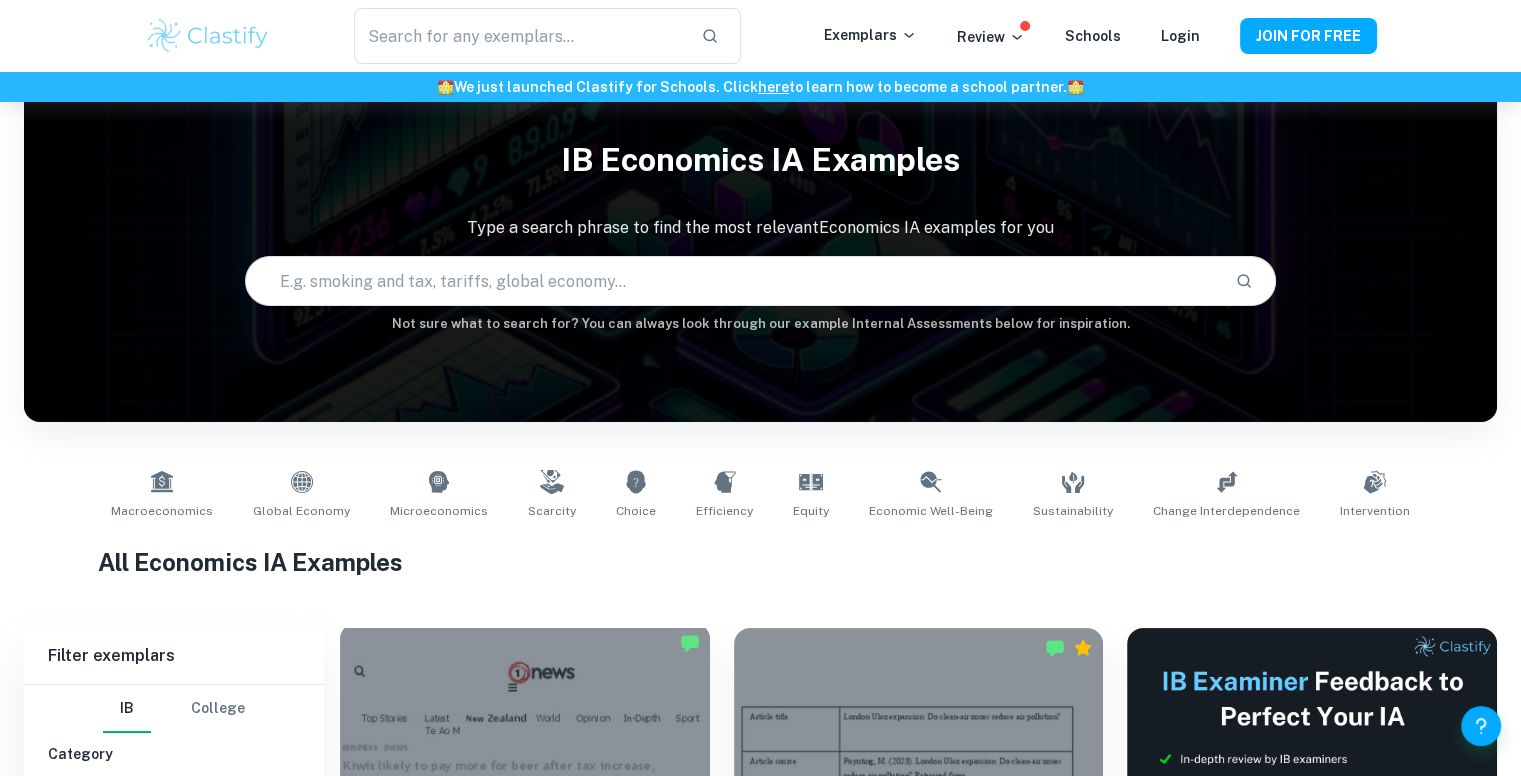 scroll, scrollTop: 346, scrollLeft: 0, axis: vertical 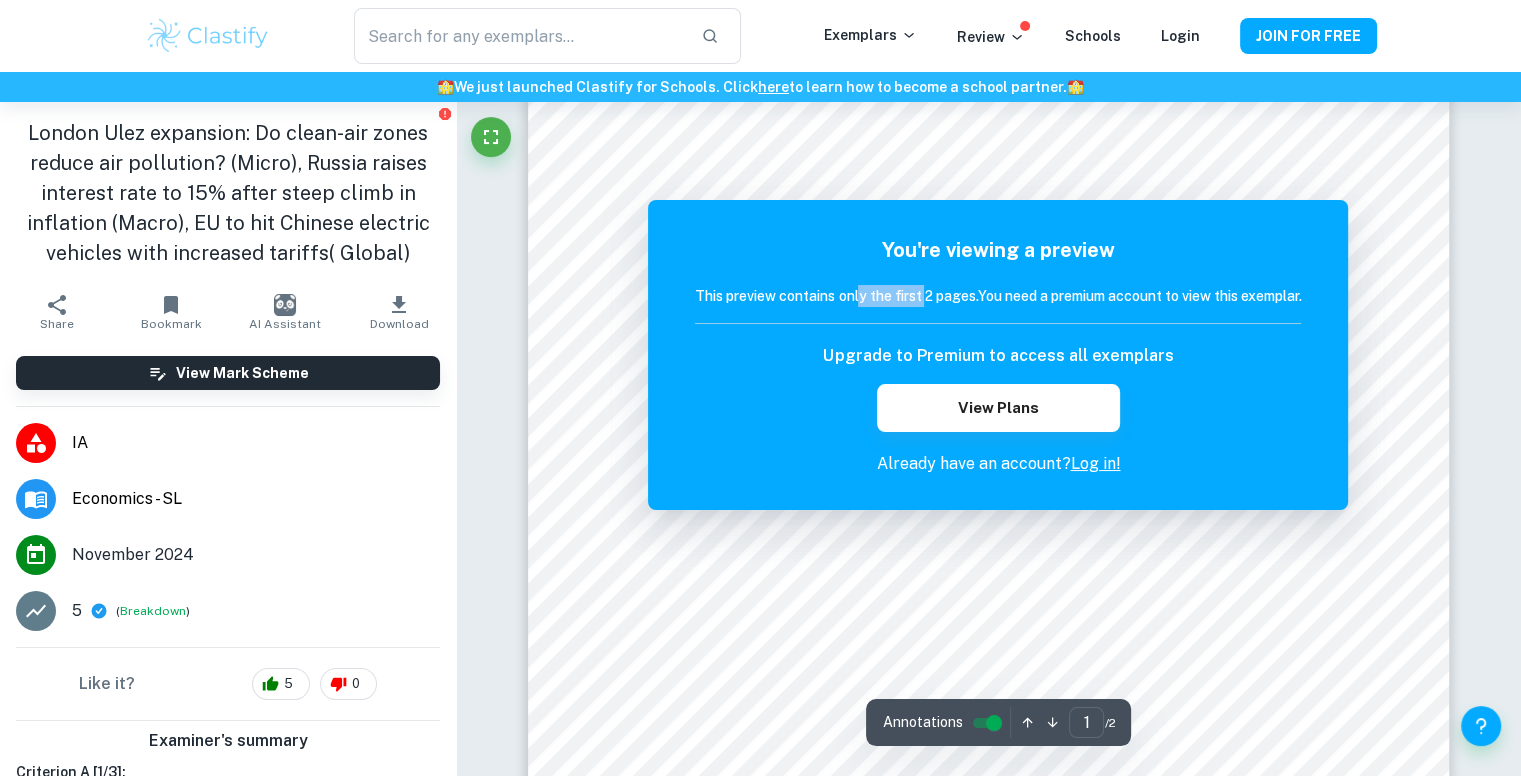 drag, startPoint x: 850, startPoint y: 274, endPoint x: 943, endPoint y: 277, distance: 93.04838 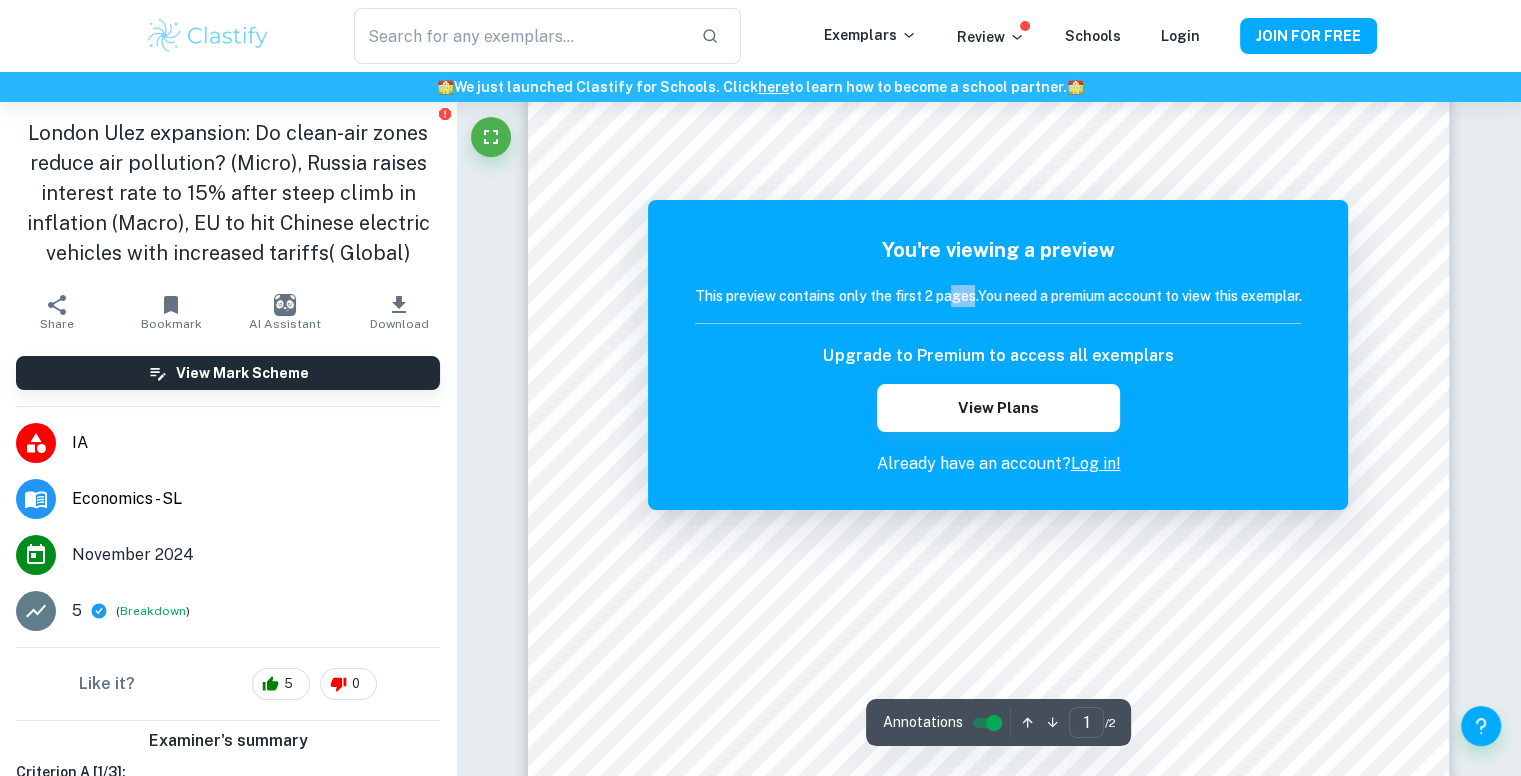drag, startPoint x: 947, startPoint y: 276, endPoint x: 1023, endPoint y: 297, distance: 78.84795 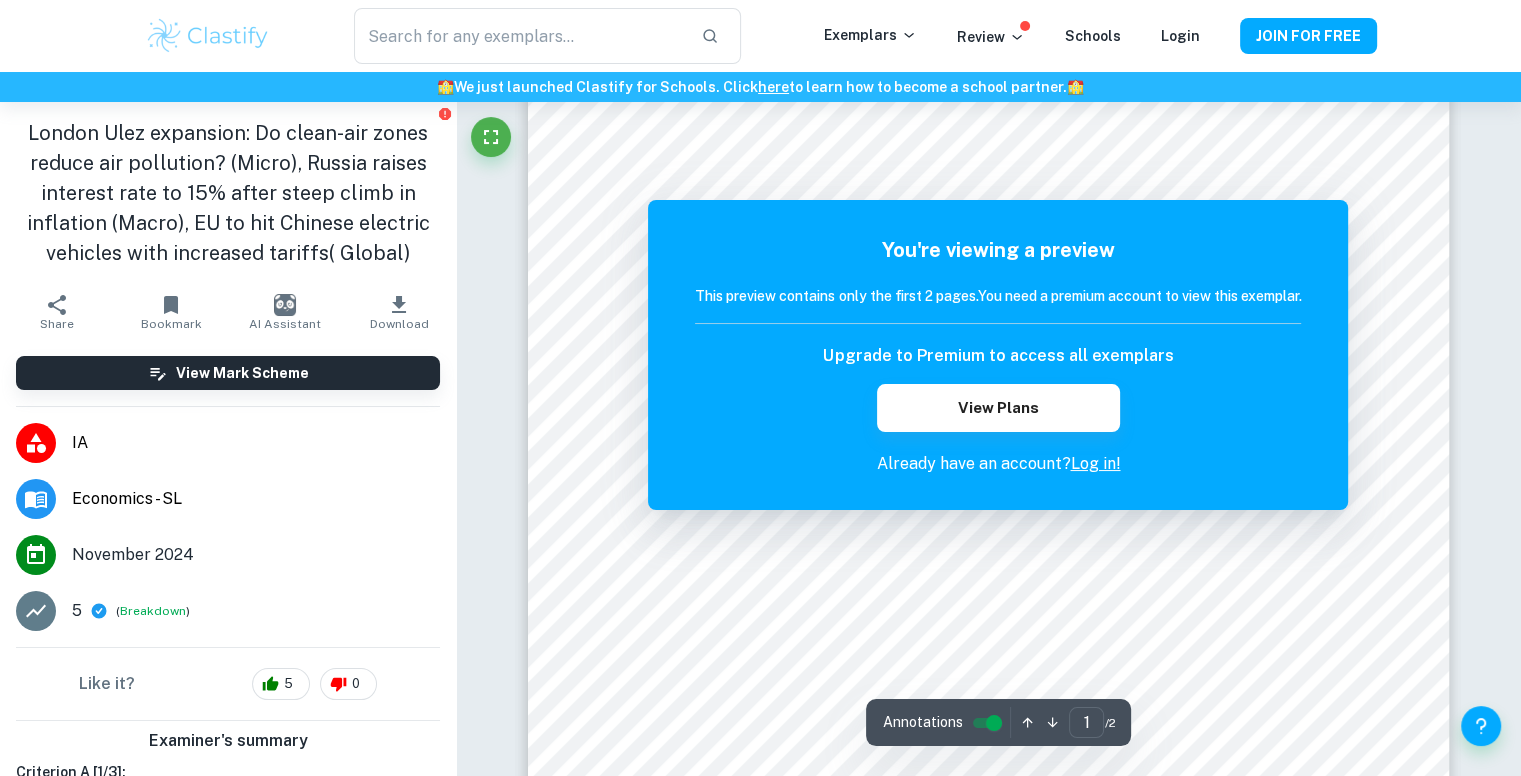 click on "This preview contains only the first 2 pages.  You need a premium account to view this exemplar." at bounding box center (998, 296) 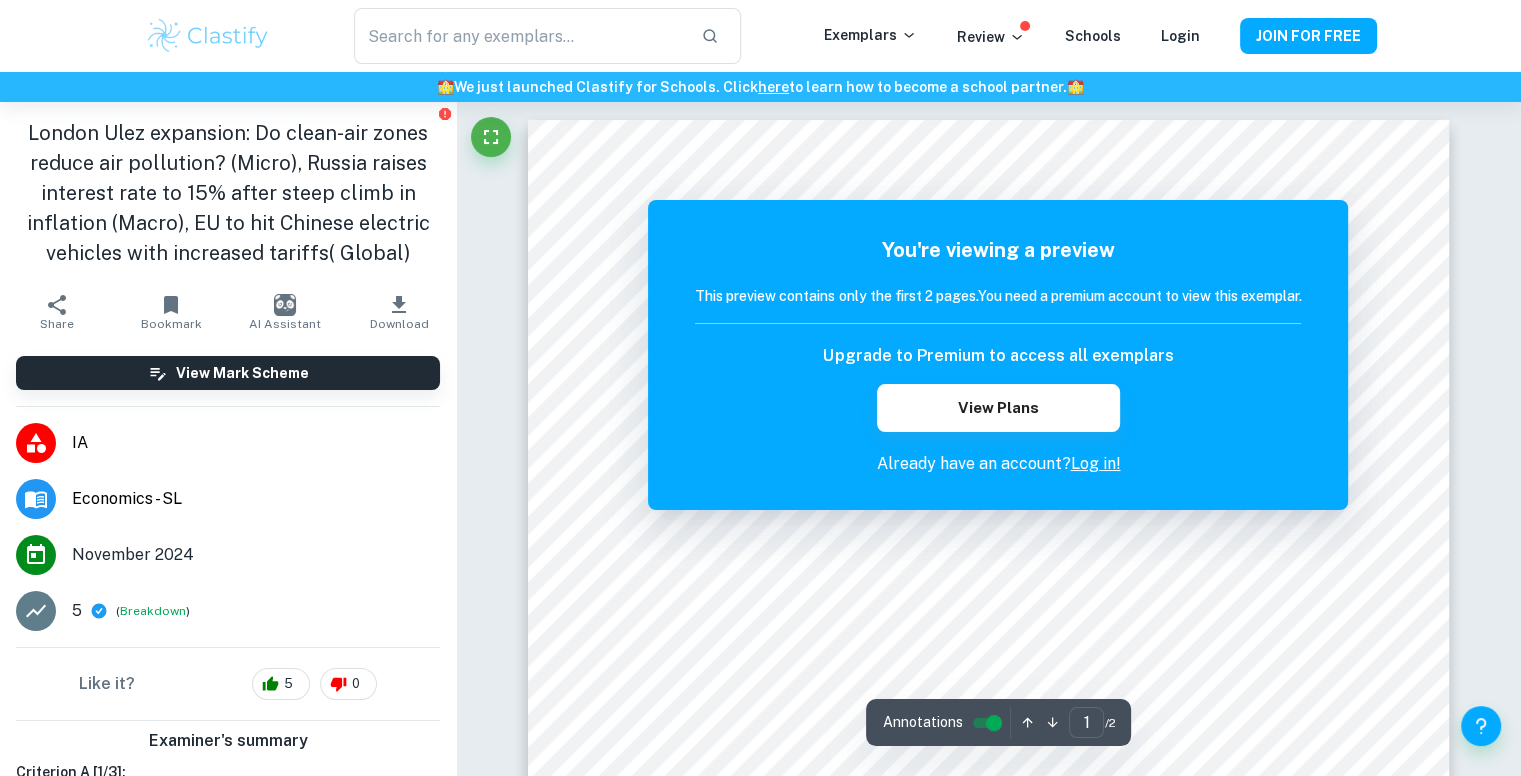 scroll, scrollTop: 0, scrollLeft: 0, axis: both 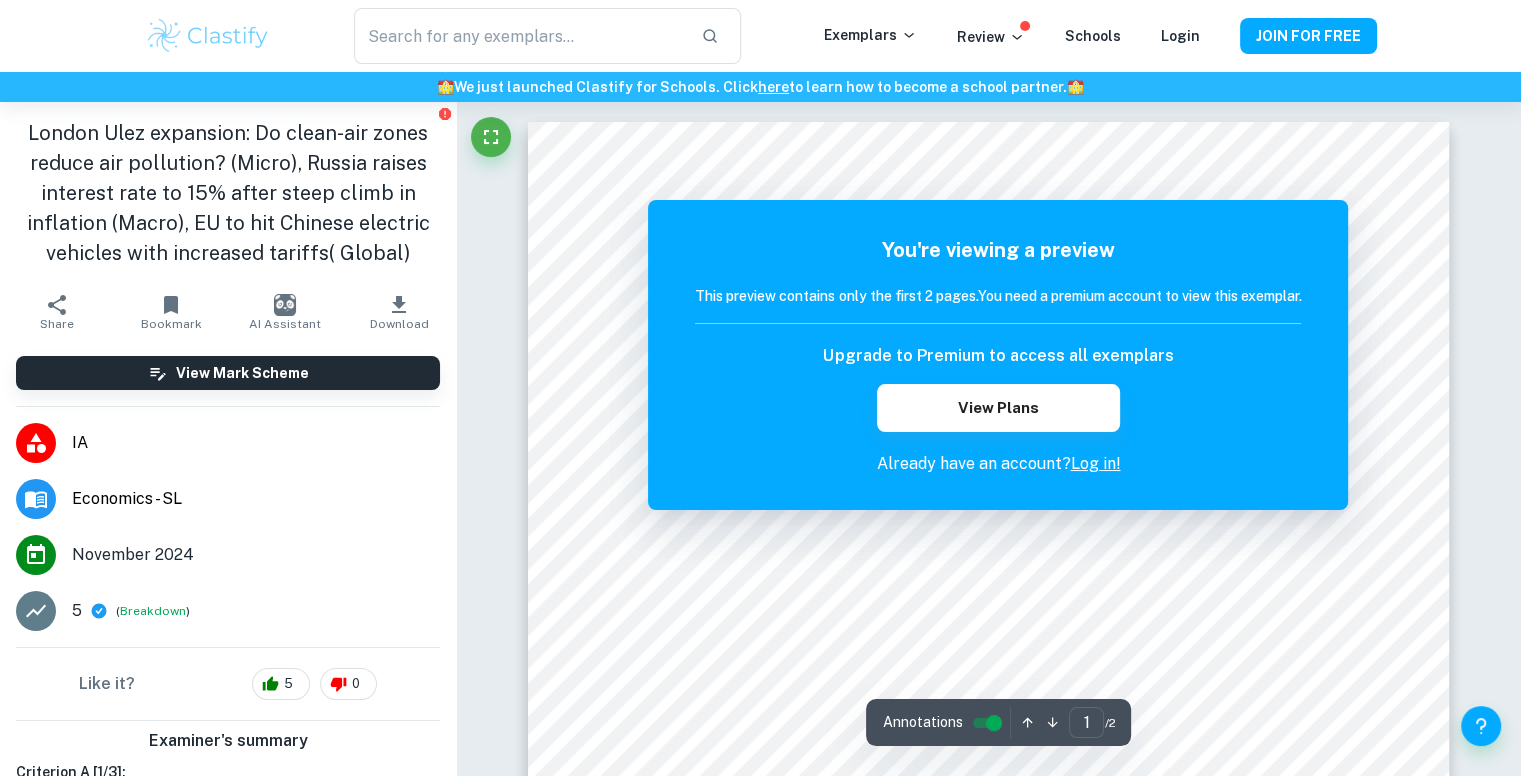 click on "Log in!" at bounding box center (1095, 463) 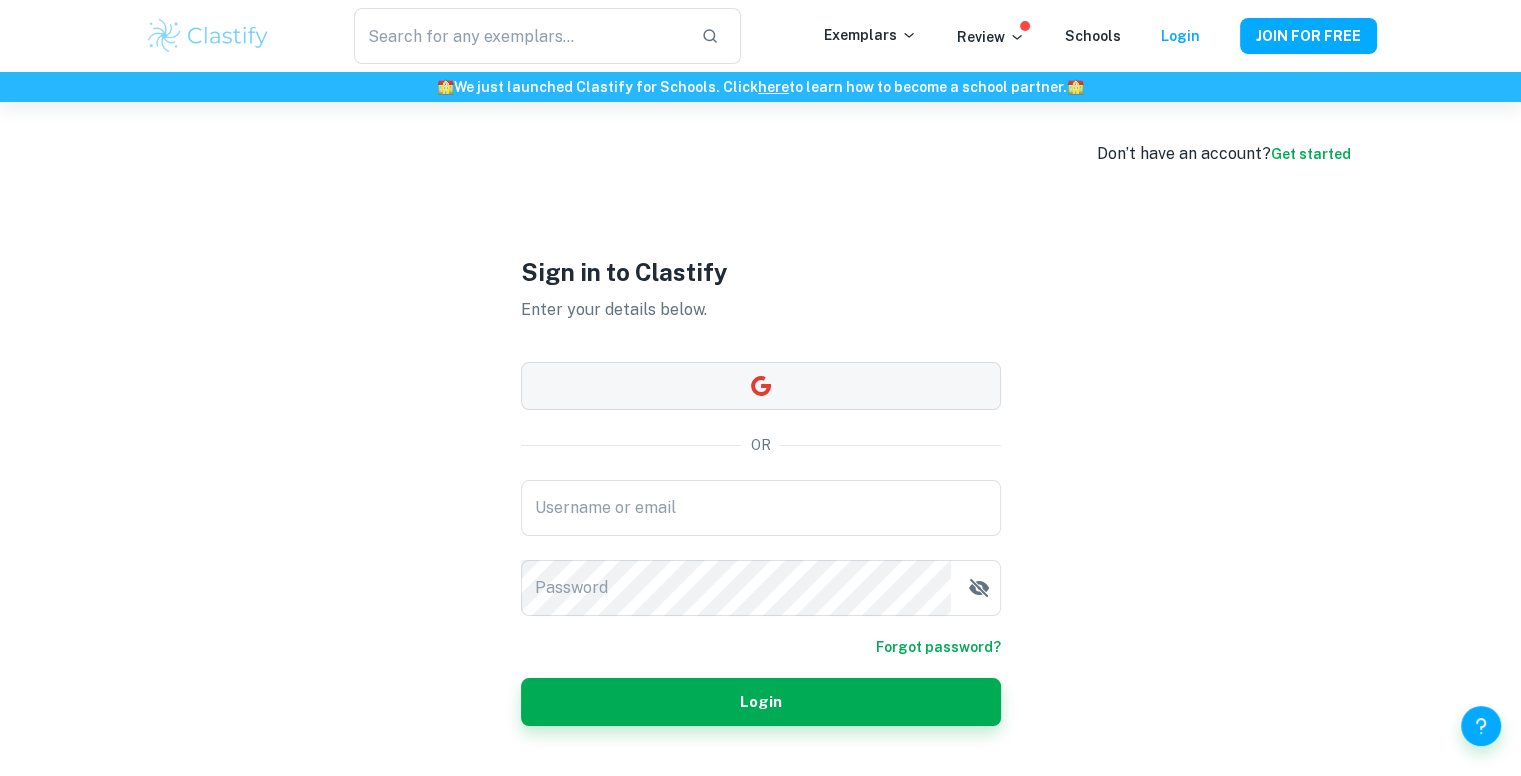 click at bounding box center (761, 386) 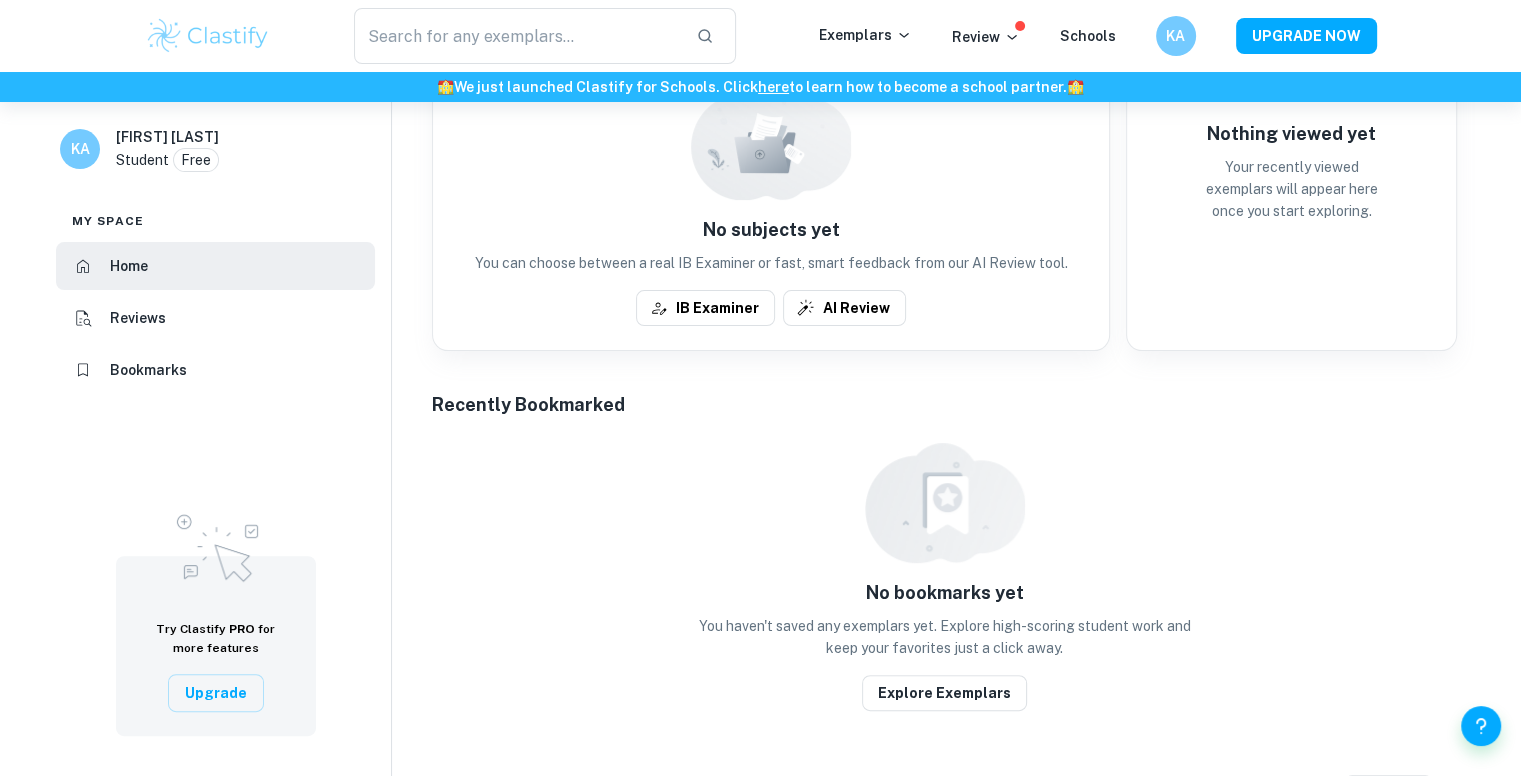 scroll, scrollTop: 1038, scrollLeft: 0, axis: vertical 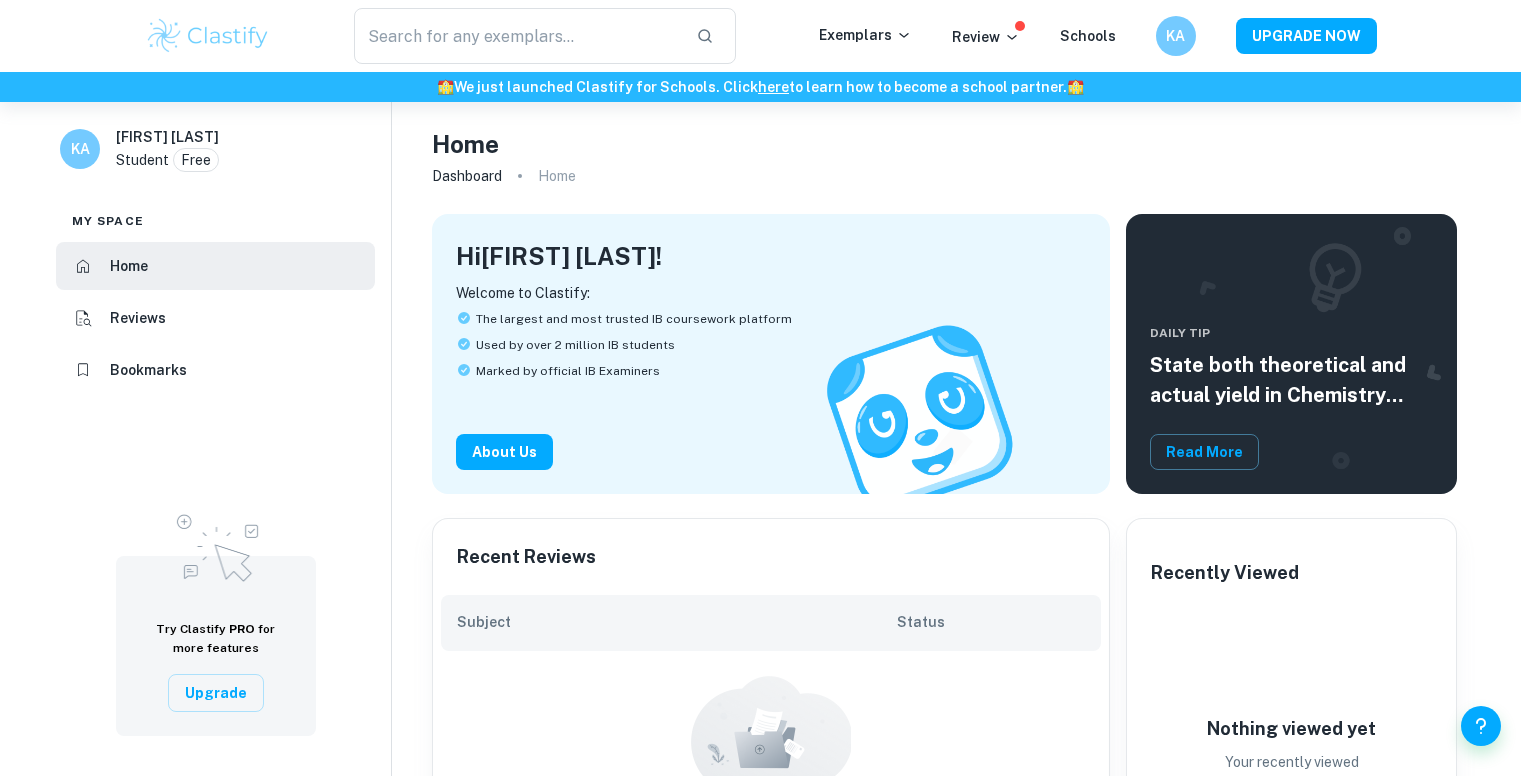checkbox on "true" 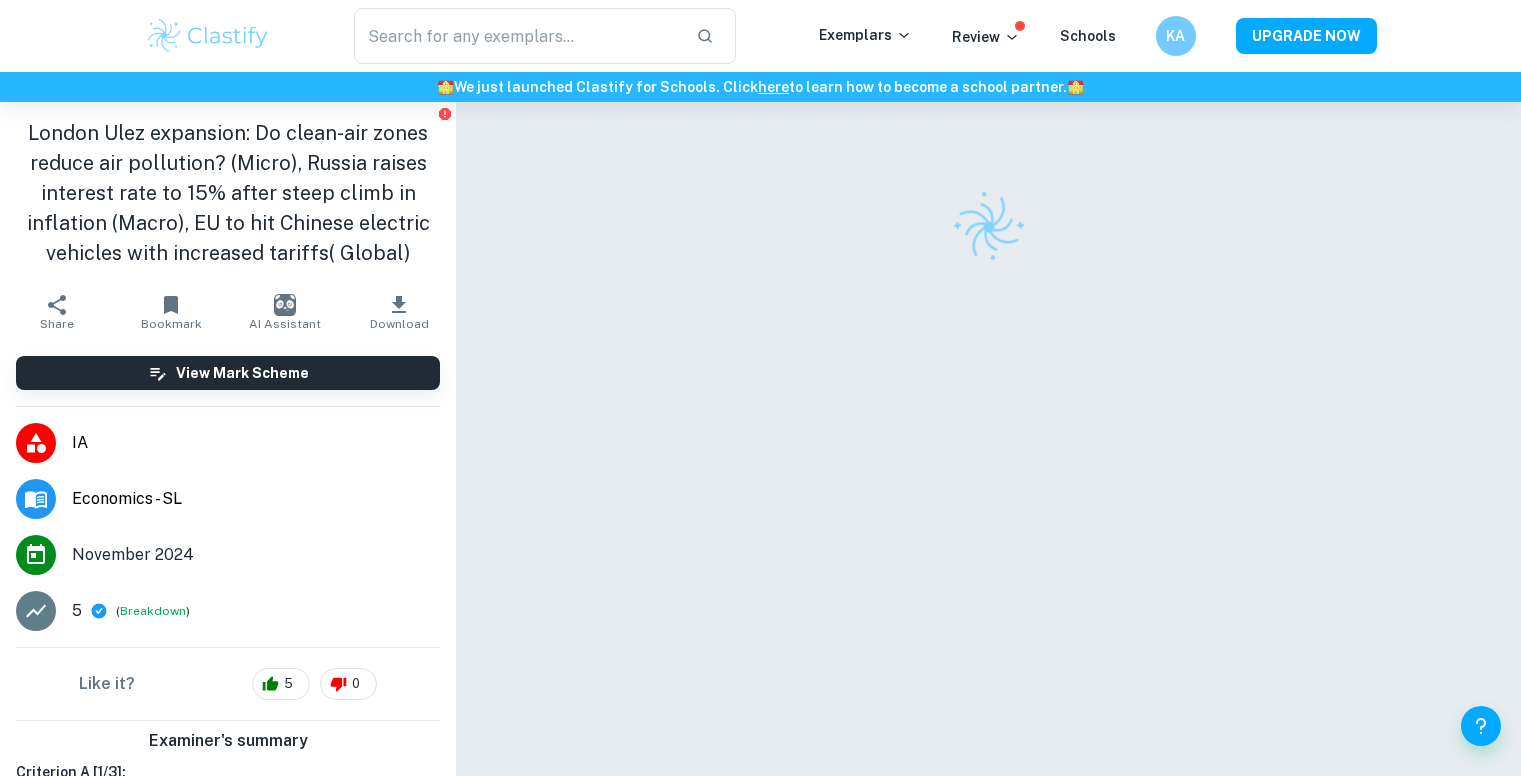scroll, scrollTop: 0, scrollLeft: 0, axis: both 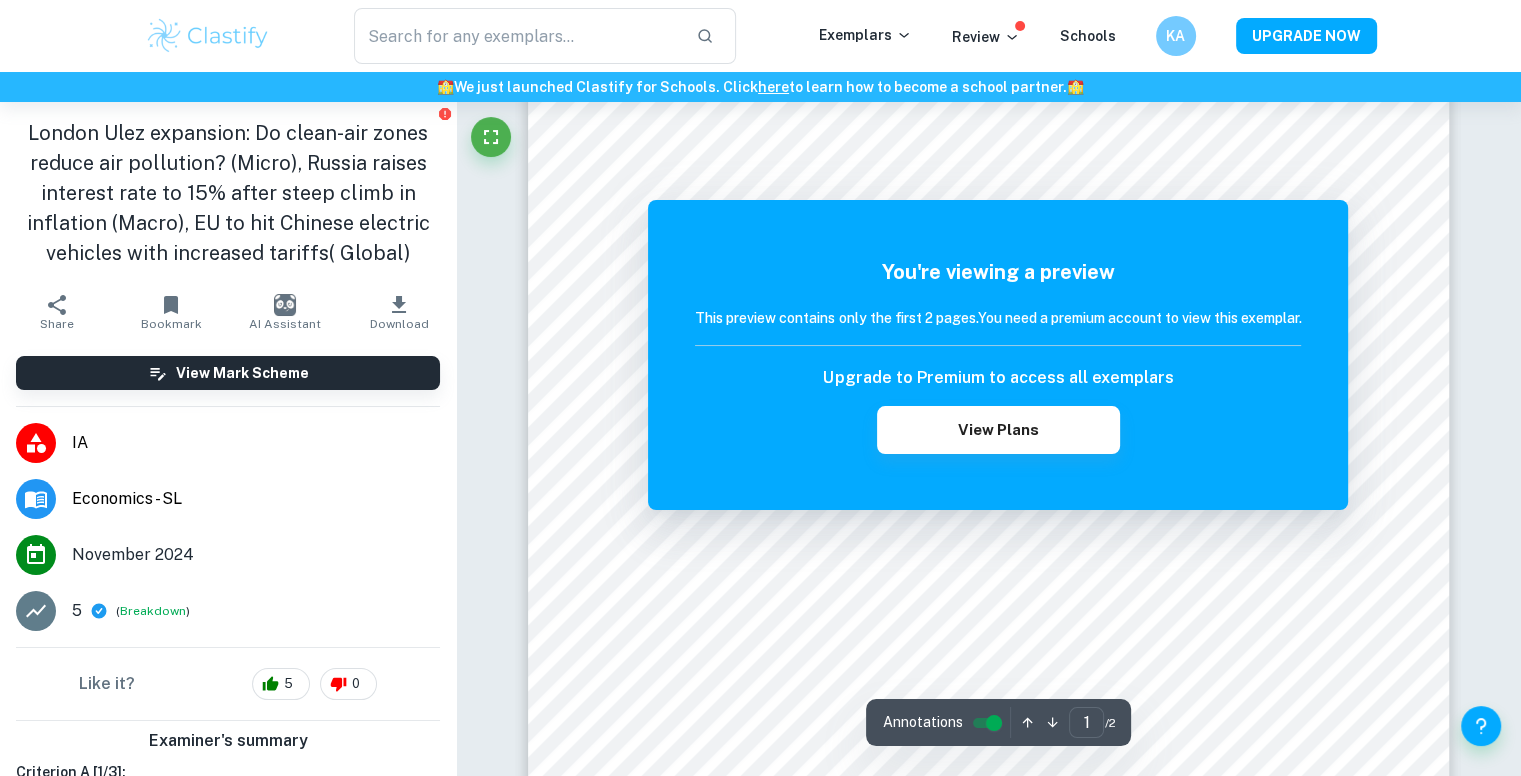 click on "You're viewing a preview This preview contains only the first 2 pages.  You need a premium account to view this exemplar. Upgrade to Premium to access all exemplars View Plans" at bounding box center [998, 355] 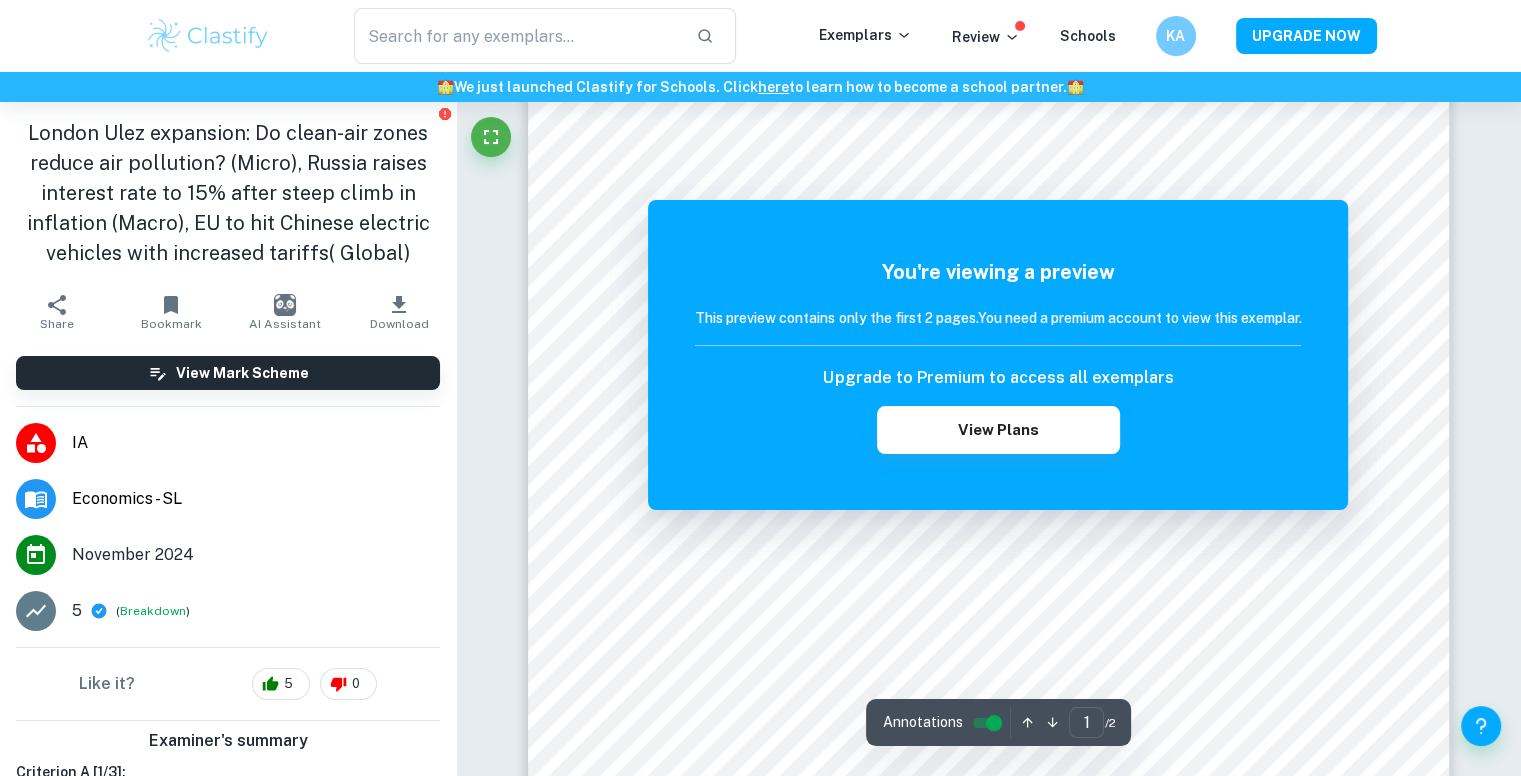 scroll, scrollTop: 86, scrollLeft: 0, axis: vertical 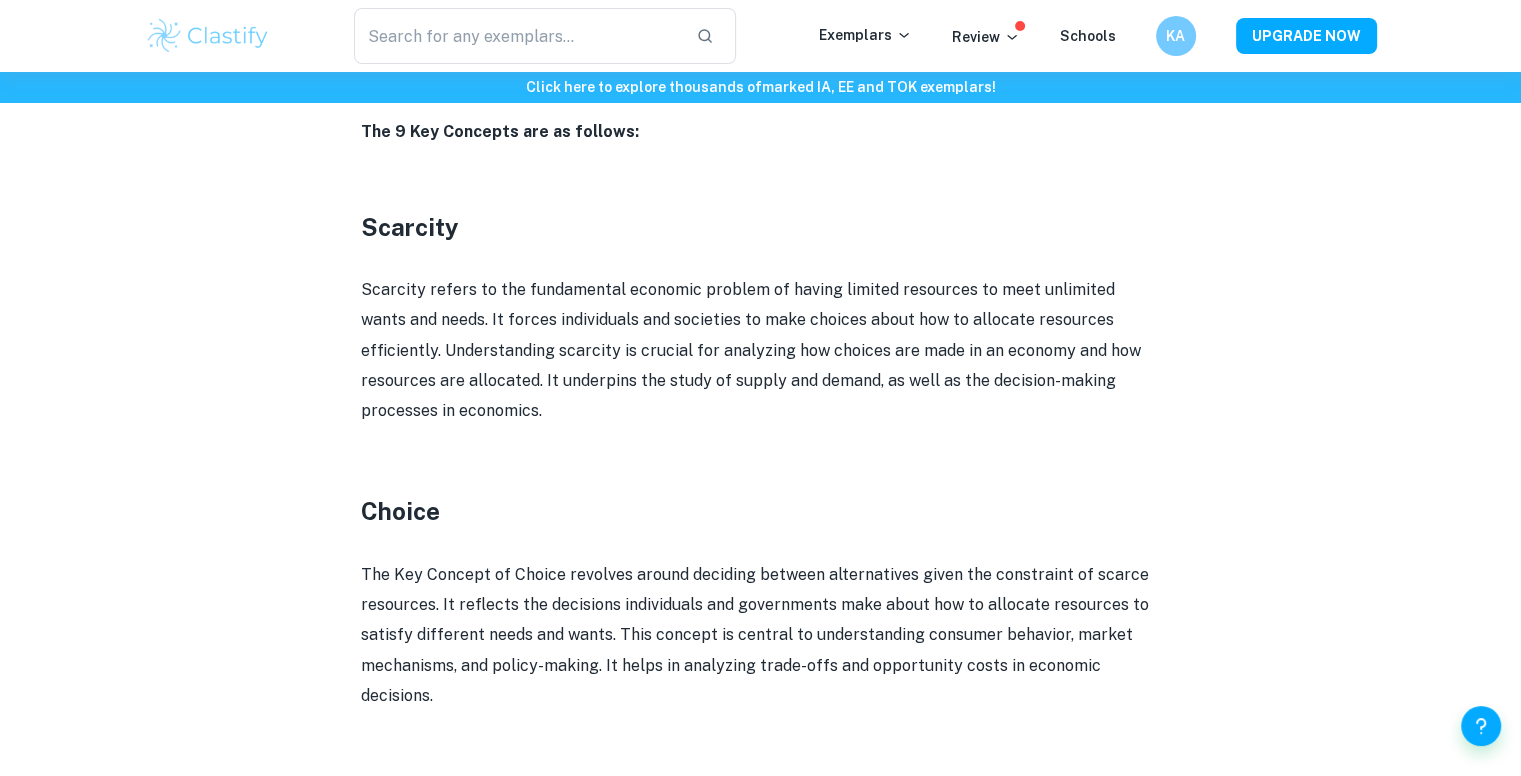 click on "Scarcity refers to the fundamental economic problem of having limited resources to meet unlimited wants and needs. It forces individuals and societies to make choices about how to allocate resources efficiently. Understanding scarcity is crucial for analyzing how choices are made in an economy and how resources are allocated. It underpins the study of supply and demand, as well as the decision-making processes in economics." at bounding box center [761, 351] 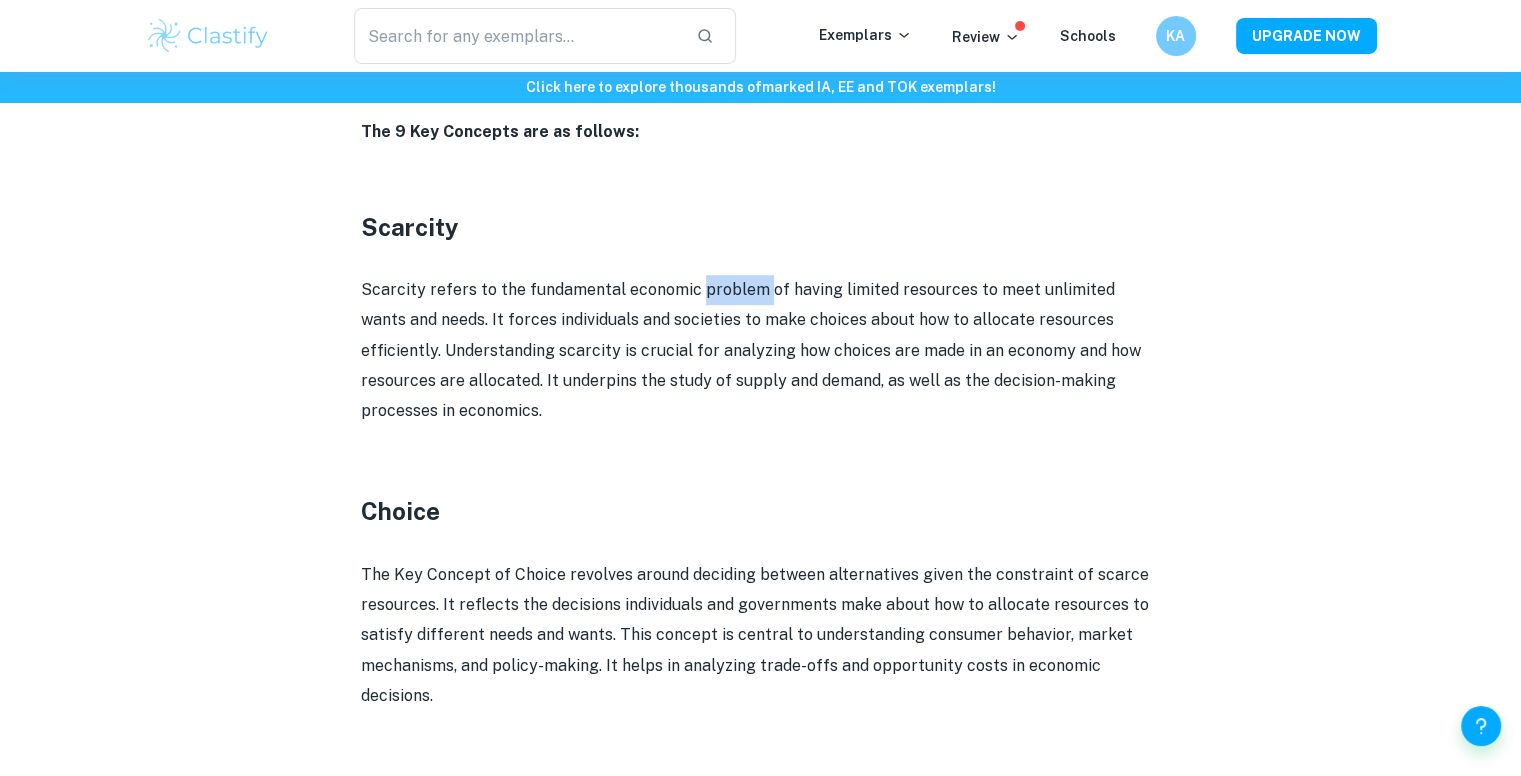 click on "Scarcity refers to the fundamental economic problem of having limited resources to meet unlimited wants and needs. It forces individuals and societies to make choices about how to allocate resources efficiently. Understanding scarcity is crucial for analyzing how choices are made in an economy and how resources are allocated. It underpins the study of supply and demand, as well as the decision-making processes in economics." at bounding box center (761, 351) 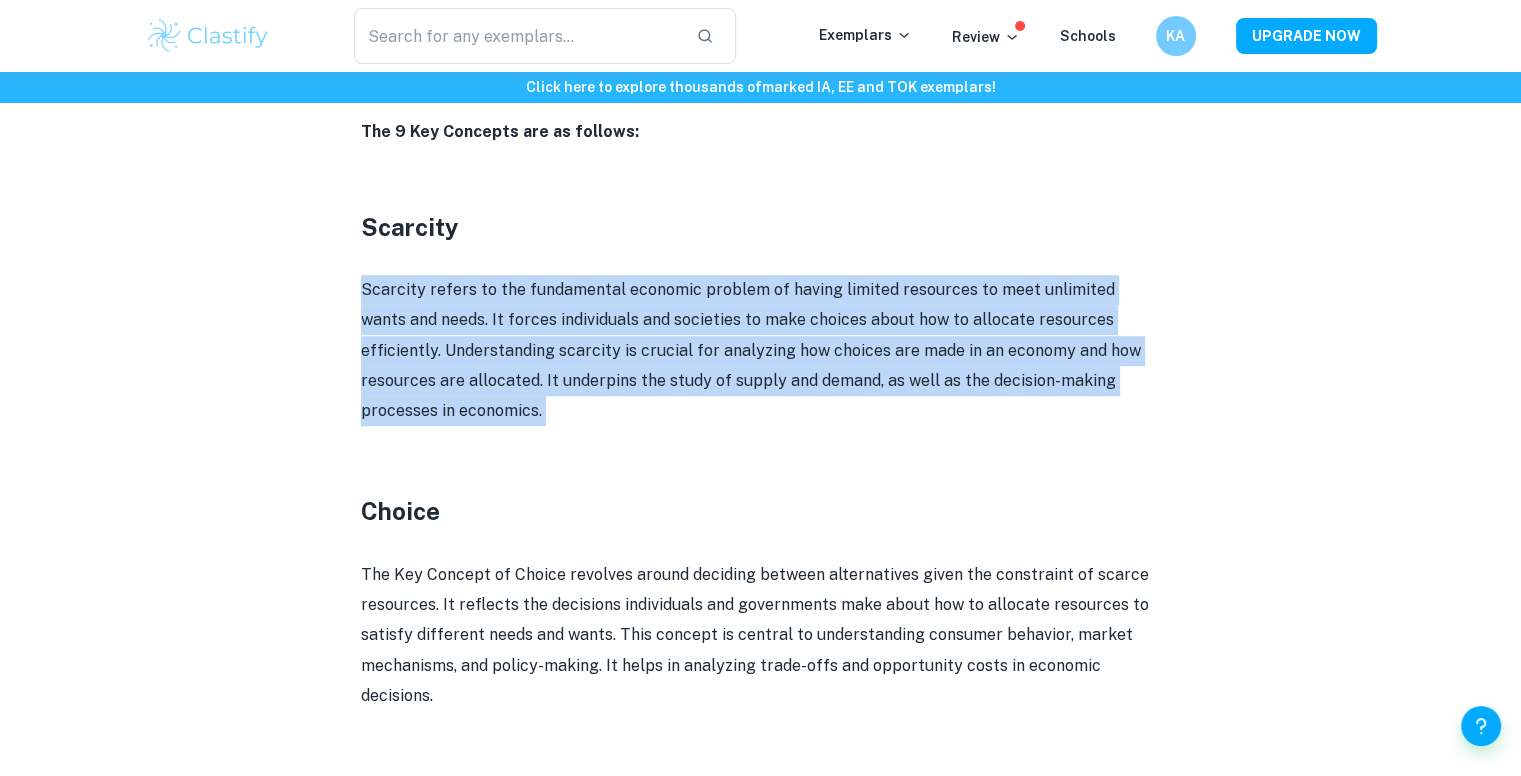 click on "Scarcity refers to the fundamental economic problem of having limited resources to meet unlimited wants and needs. It forces individuals and societies to make choices about how to allocate resources efficiently. Understanding scarcity is crucial for analyzing how choices are made in an economy and how resources are allocated. It underpins the study of supply and demand, as well as the decision-making processes in economics." at bounding box center (761, 351) 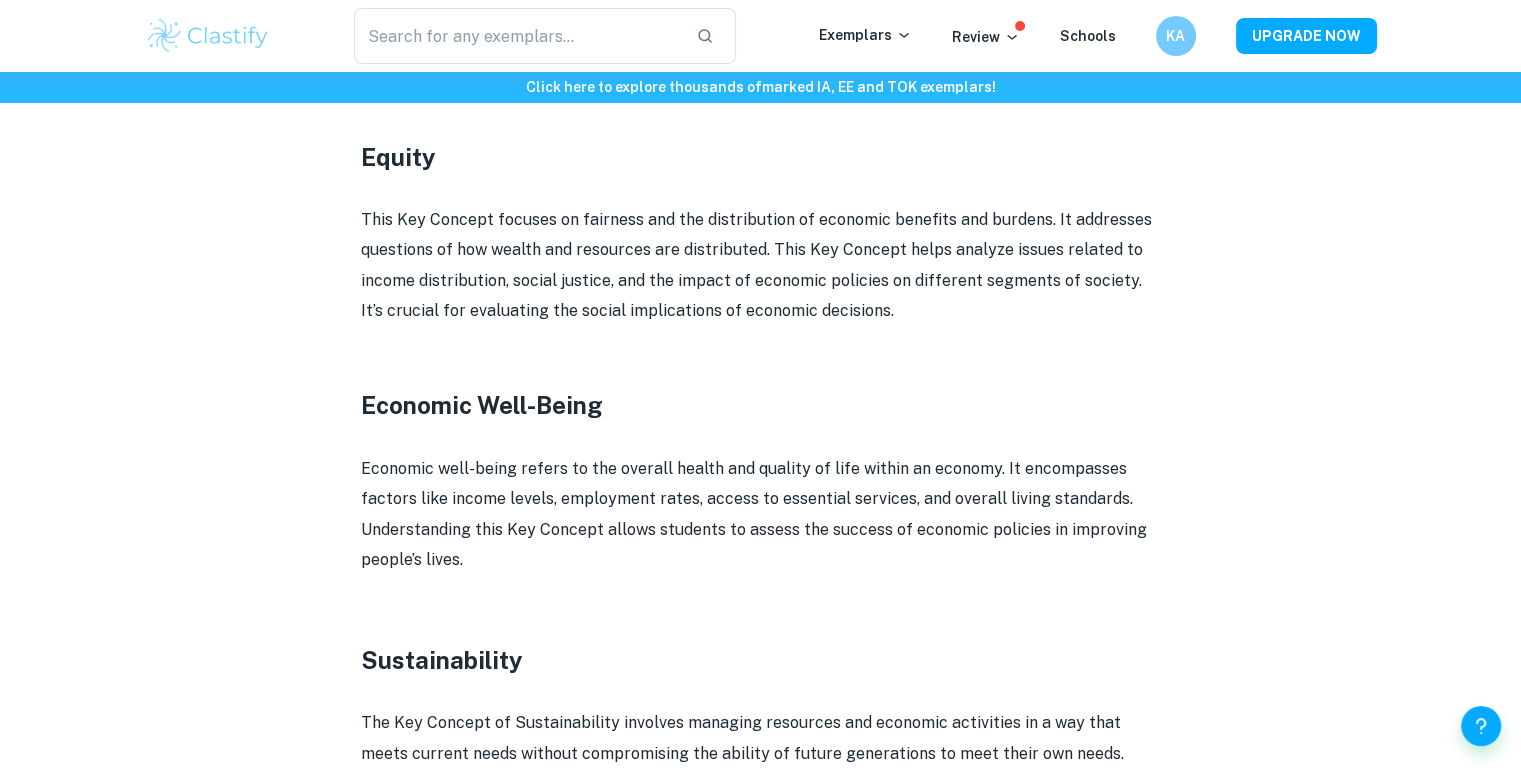 scroll, scrollTop: 2034, scrollLeft: 0, axis: vertical 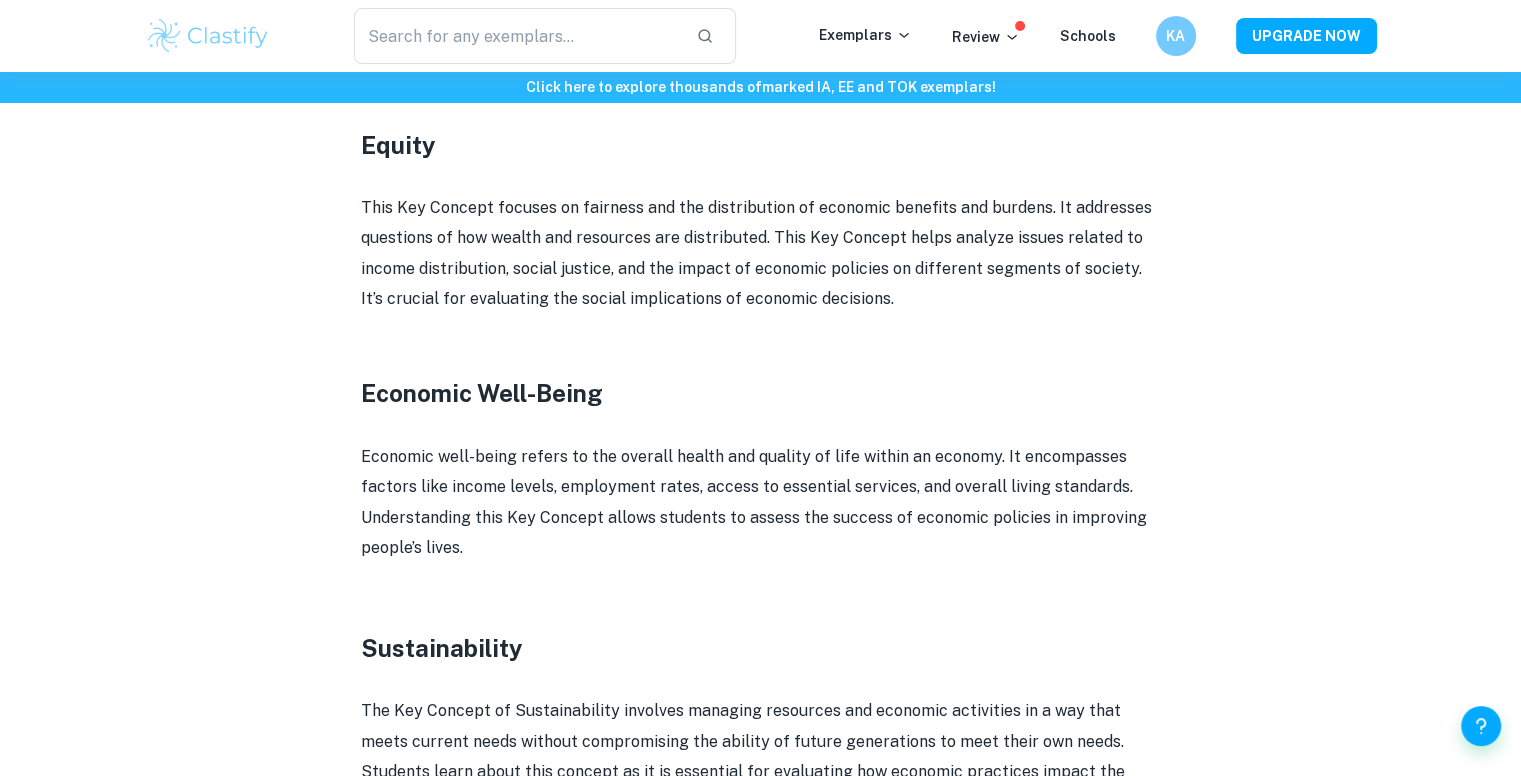 click on "Economic well-being refers to the overall health and quality of life within an economy. It encompasses factors like income levels, employment rates, access to essential services, and overall living standards. Understanding this Key Concept allows students to assess the success of economic policies in improving people’s lives." at bounding box center [761, 503] 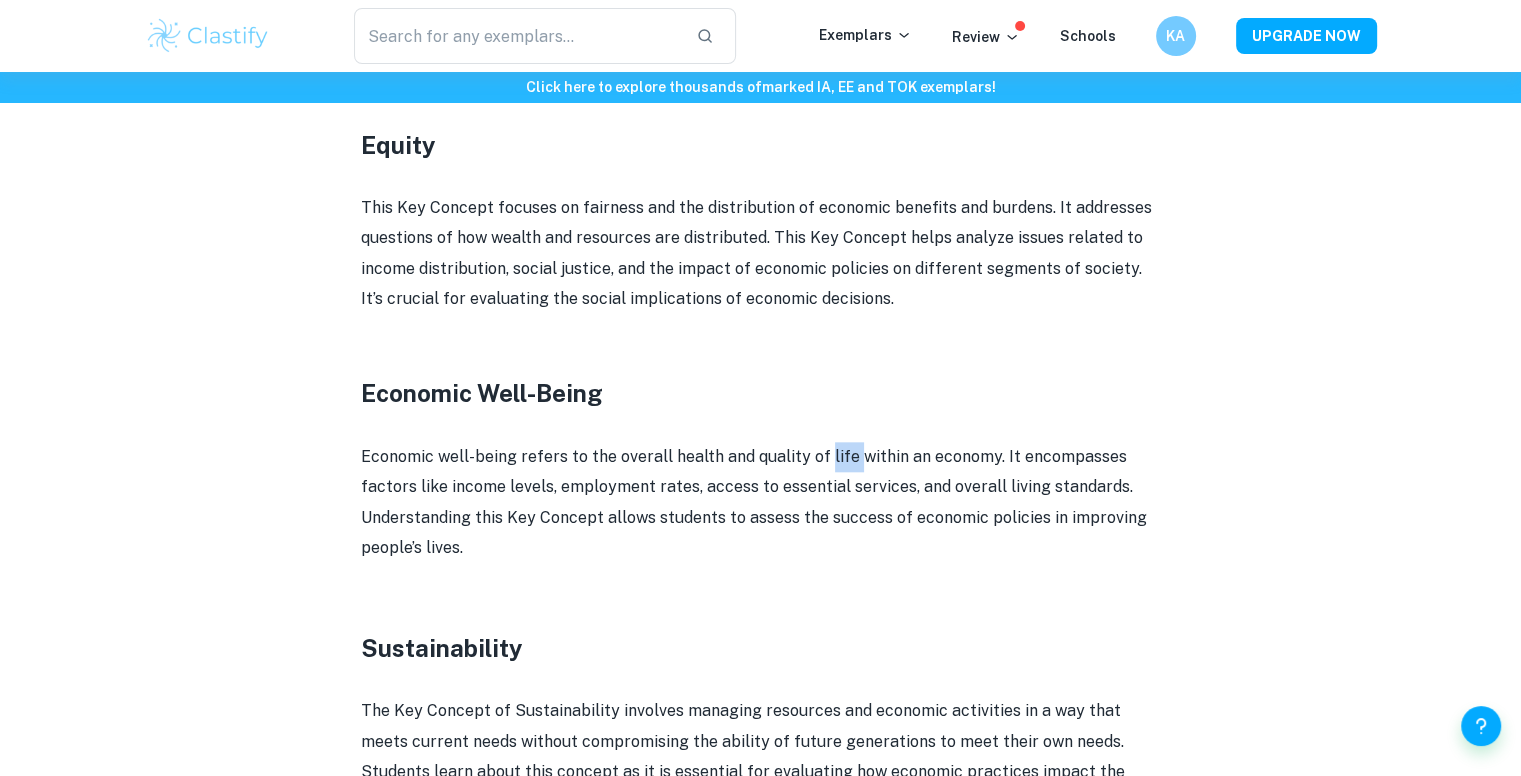 click on "Economic well-being refers to the overall health and quality of life within an economy. It encompasses factors like income levels, employment rates, access to essential services, and overall living standards. Understanding this Key Concept allows students to assess the success of economic policies in improving people’s lives." at bounding box center (761, 503) 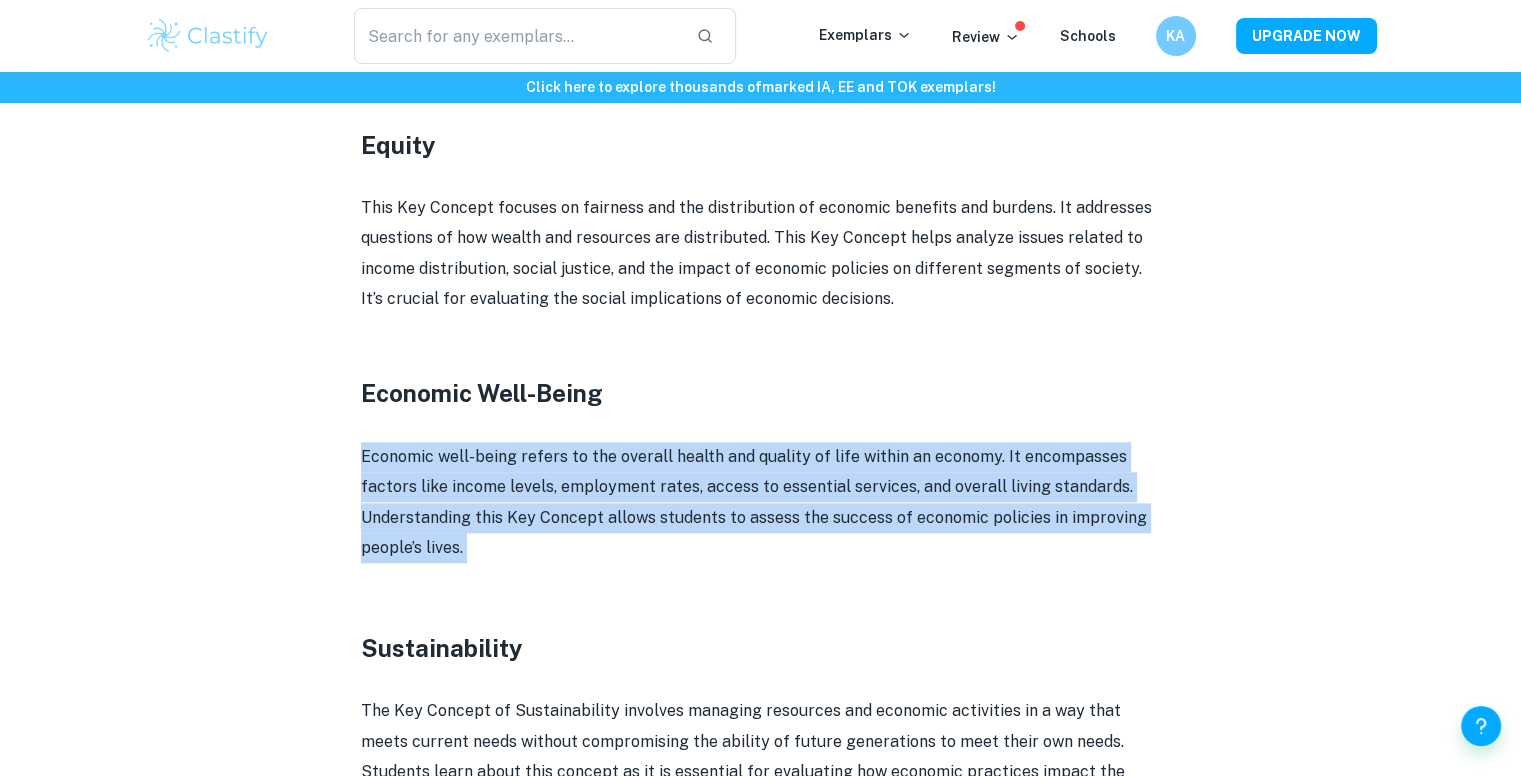 click on "Economic well-being refers to the overall health and quality of life within an economy. It encompasses factors like income levels, employment rates, access to essential services, and overall living standards. Understanding this Key Concept allows students to assess the success of economic policies in improving people’s lives." at bounding box center [761, 503] 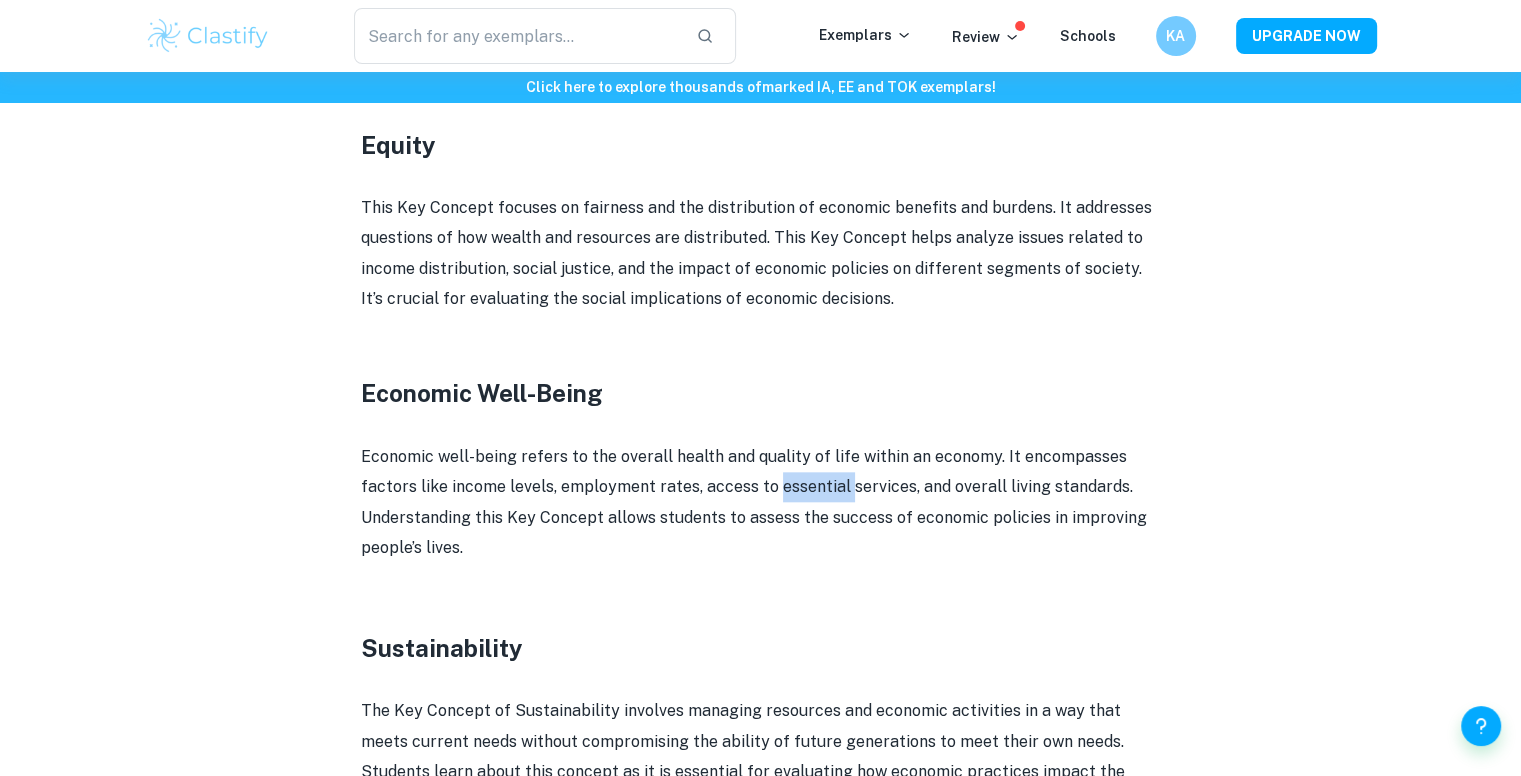 click on "Economic well-being refers to the overall health and quality of life within an economy. It encompasses factors like income levels, employment rates, access to essential services, and overall living standards. Understanding this Key Concept allows students to assess the success of economic policies in improving people’s lives." at bounding box center [761, 503] 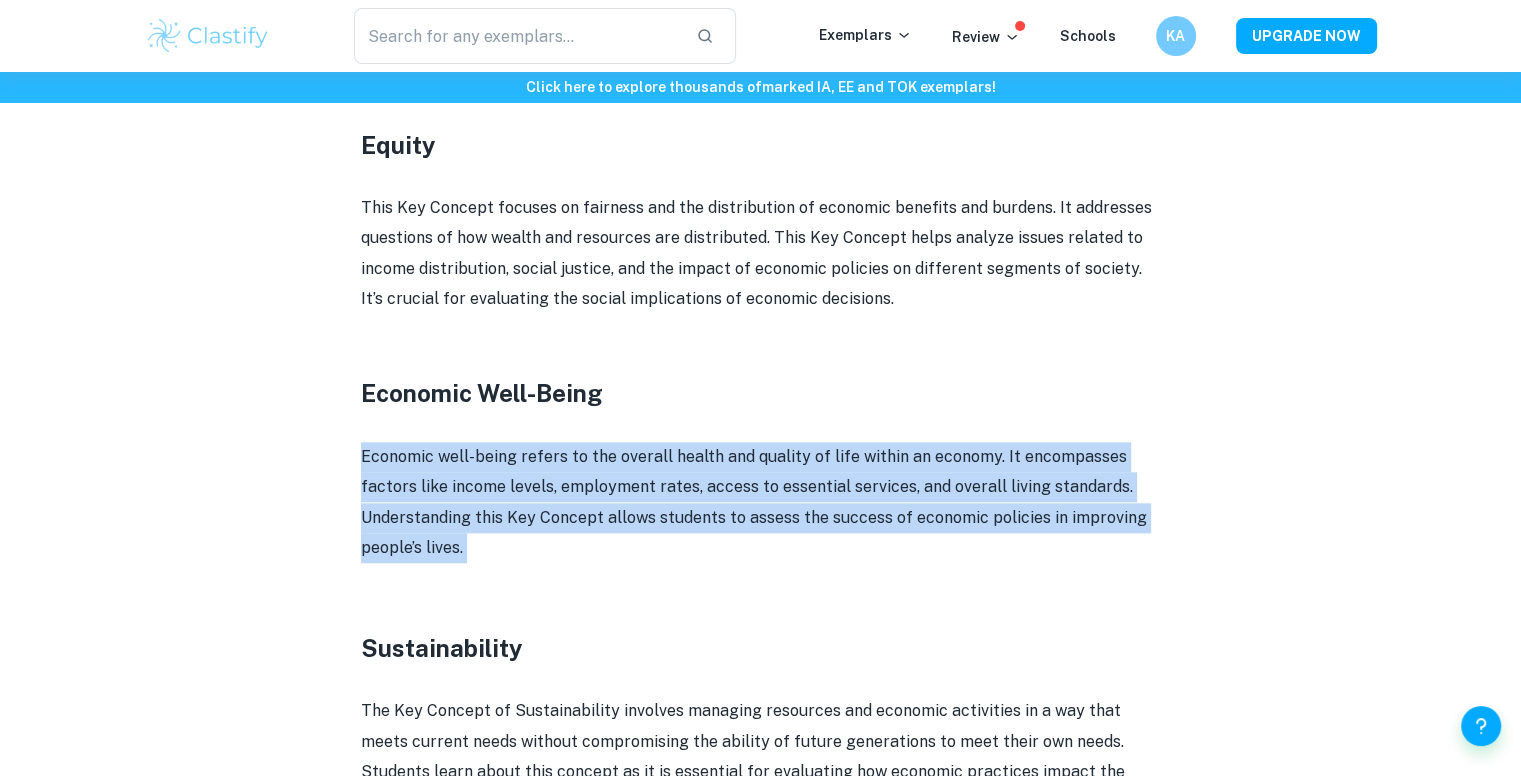 click on "Economic well-being refers to the overall health and quality of life within an economy. It encompasses factors like income levels, employment rates, access to essential services, and overall living standards. Understanding this Key Concept allows students to assess the success of economic policies in improving people’s lives." at bounding box center [761, 503] 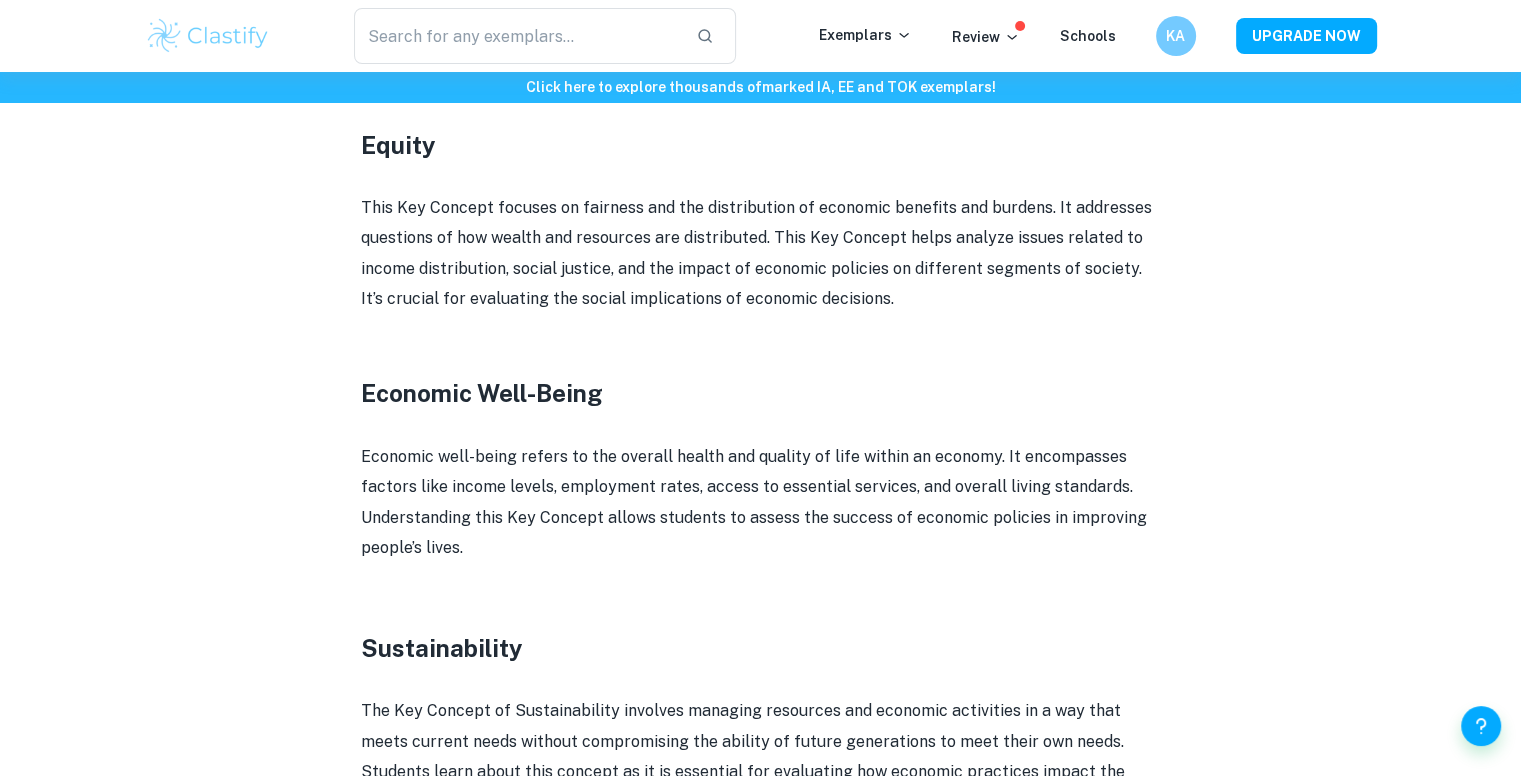 click on "This Key Concept focuses on fairness and the distribution of economic benefits and burdens. It addresses questions of how wealth and resources are distributed. This Key Concept helps analyze issues related to income distribution, social justice, and the impact of economic policies on different segments of society. It’s crucial for evaluating the social implications of economic decisions." at bounding box center [761, 254] 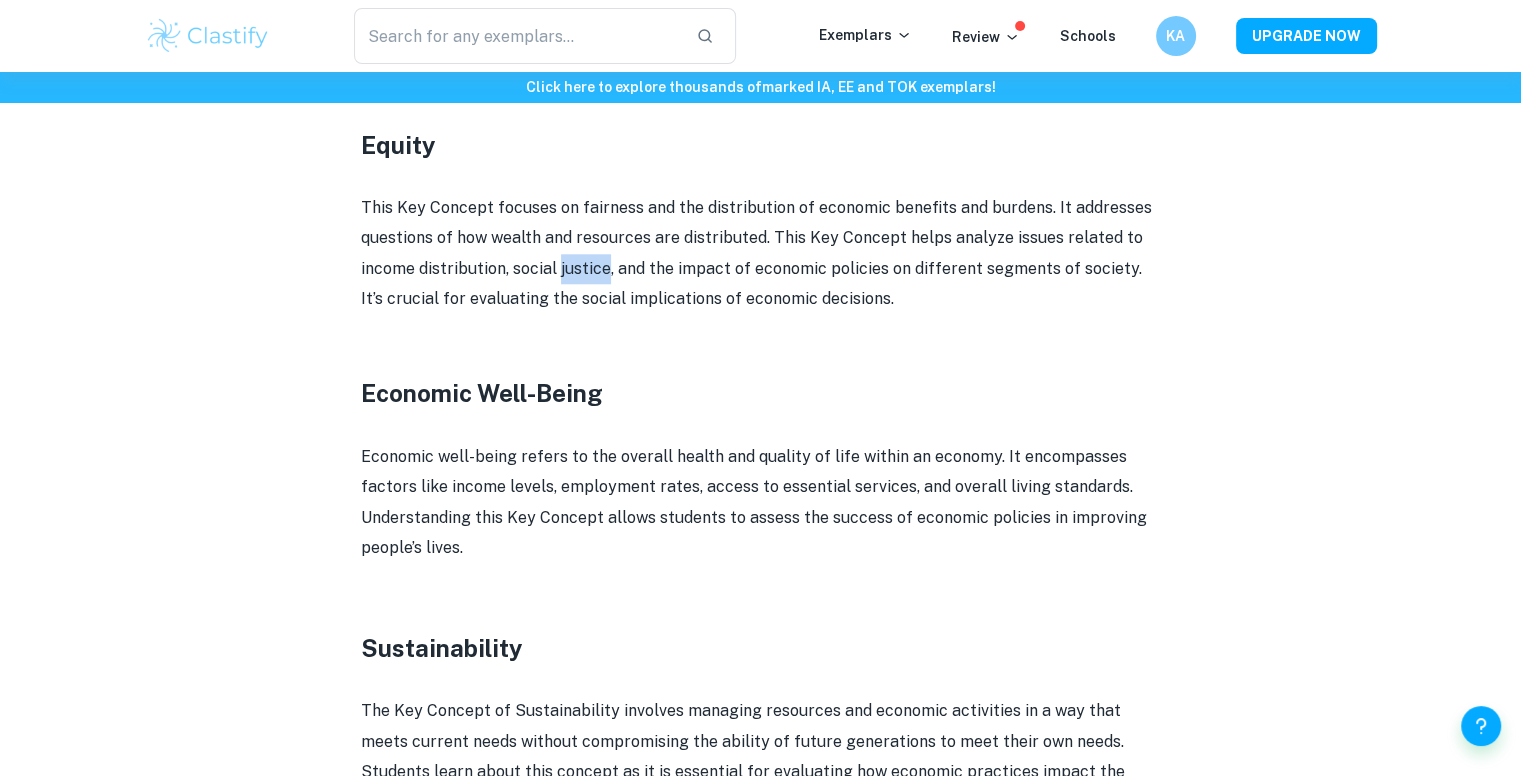 click on "This Key Concept focuses on fairness and the distribution of economic benefits and burdens. It addresses questions of how wealth and resources are distributed. This Key Concept helps analyze issues related to income distribution, social justice, and the impact of economic policies on different segments of society. It’s crucial for evaluating the social implications of economic decisions." at bounding box center [761, 254] 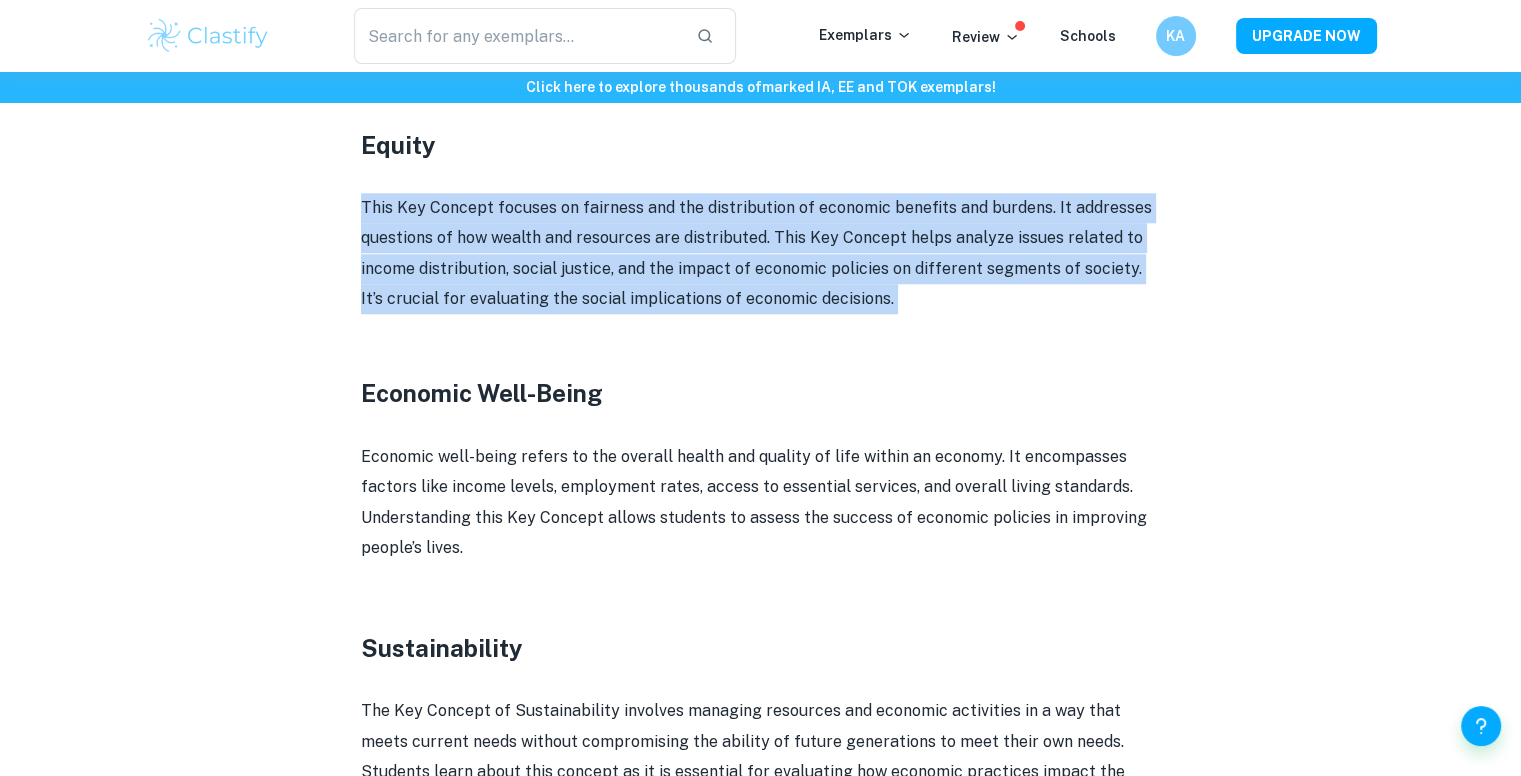 click on "This Key Concept focuses on fairness and the distribution of economic benefits and burdens. It addresses questions of how wealth and resources are distributed. This Key Concept helps analyze issues related to income distribution, social justice, and the impact of economic policies on different segments of society. It’s crucial for evaluating the social implications of economic decisions." at bounding box center [761, 254] 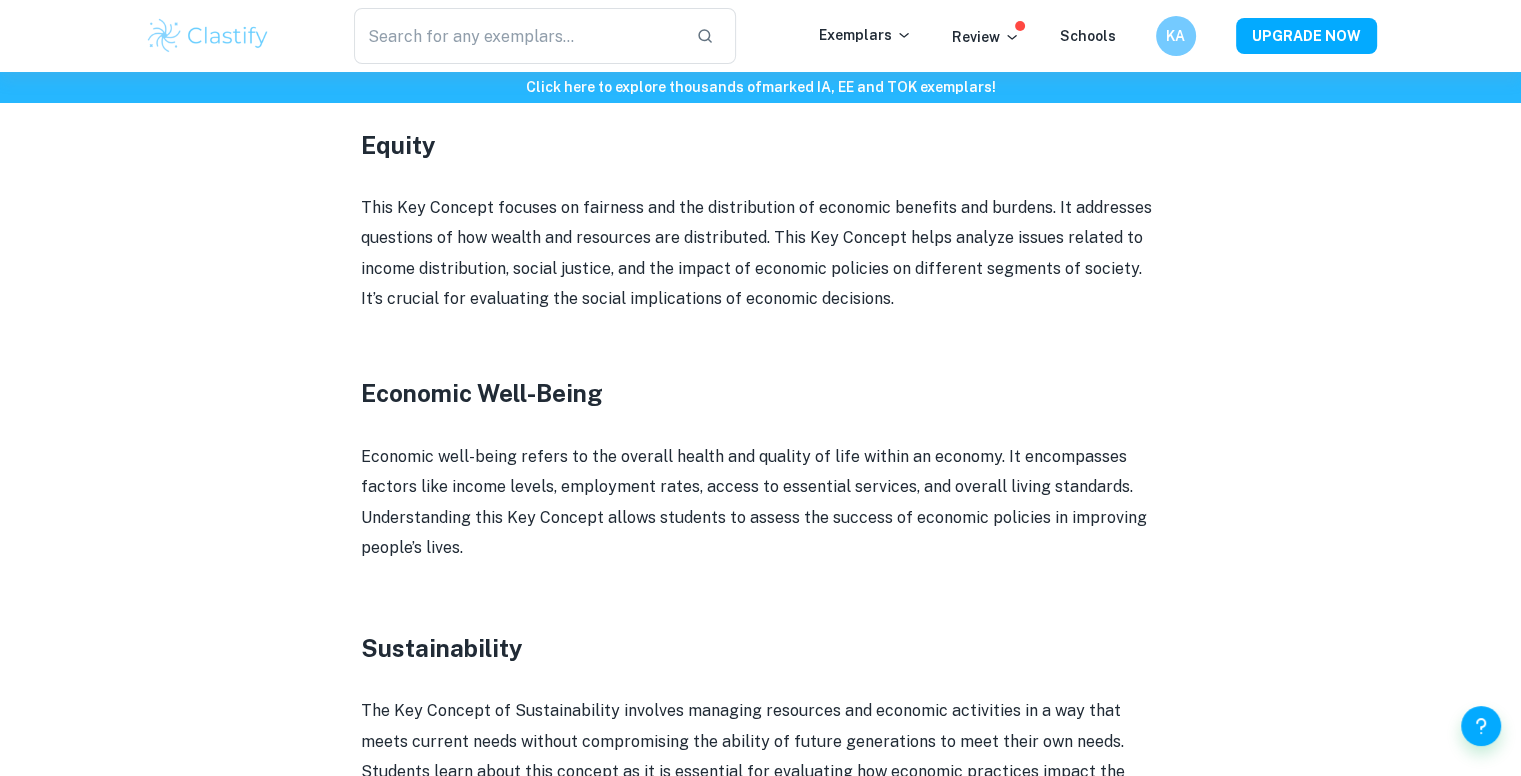 click on "This Key Concept focuses on fairness and the distribution of economic benefits and burdens. It addresses questions of how wealth and resources are distributed. This Key Concept helps analyze issues related to income distribution, social justice, and the impact of economic policies on different segments of society. It’s crucial for evaluating the social implications of economic decisions." at bounding box center (761, 254) 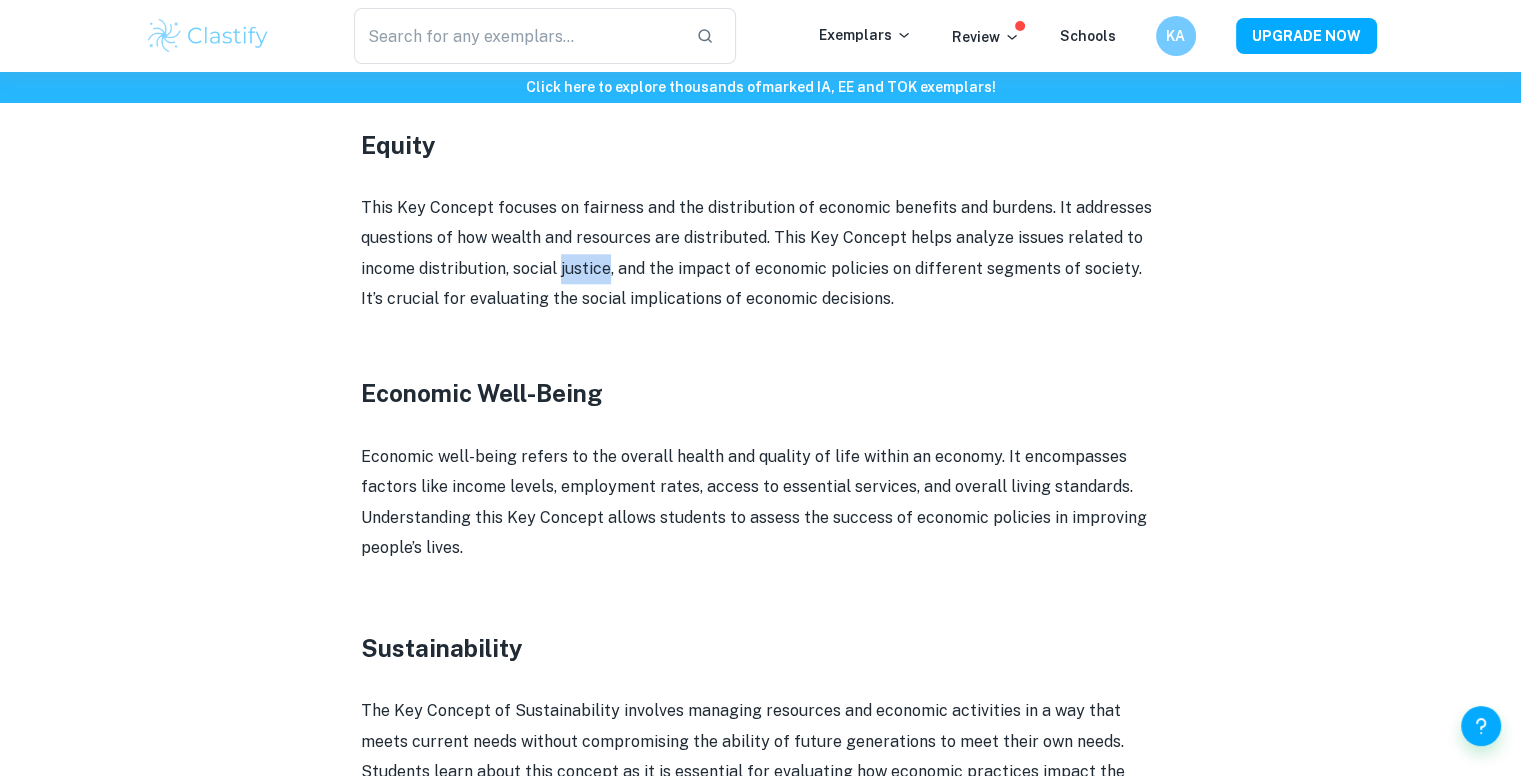 click on "This Key Concept focuses on fairness and the distribution of economic benefits and burdens. It addresses questions of how wealth and resources are distributed. This Key Concept helps analyze issues related to income distribution, social justice, and the impact of economic policies on different segments of society. It’s crucial for evaluating the social implications of economic decisions." at bounding box center [761, 254] 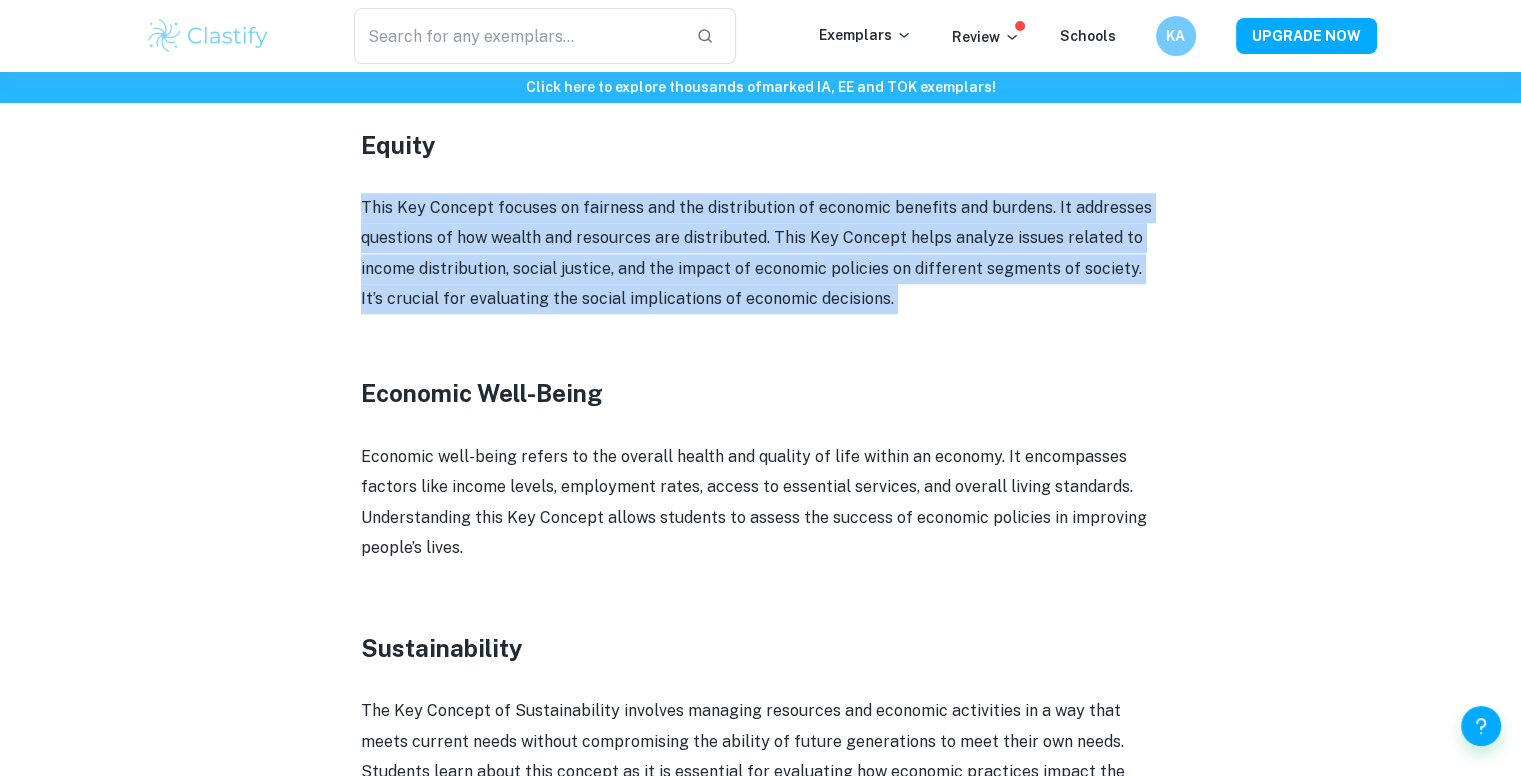 click on "This Key Concept focuses on fairness and the distribution of economic benefits and burdens. It addresses questions of how wealth and resources are distributed. This Key Concept helps analyze issues related to income distribution, social justice, and the impact of economic policies on different segments of society. It’s crucial for evaluating the social implications of economic decisions." at bounding box center (761, 254) 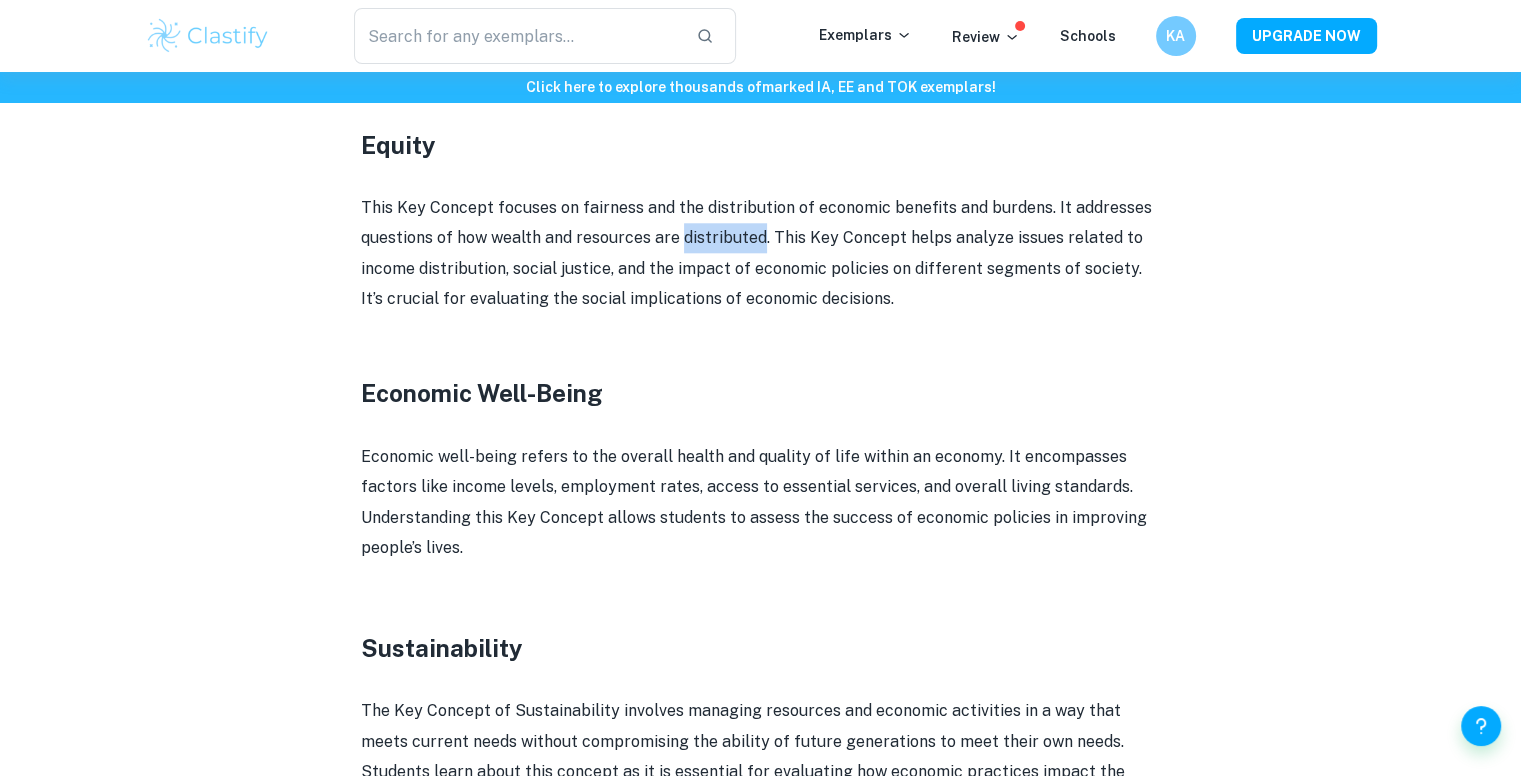 click on "This Key Concept focuses on fairness and the distribution of economic benefits and burdens. It addresses questions of how wealth and resources are distributed. This Key Concept helps analyze issues related to income distribution, social justice, and the impact of economic policies on different segments of society. It’s crucial for evaluating the social implications of economic decisions." at bounding box center [761, 254] 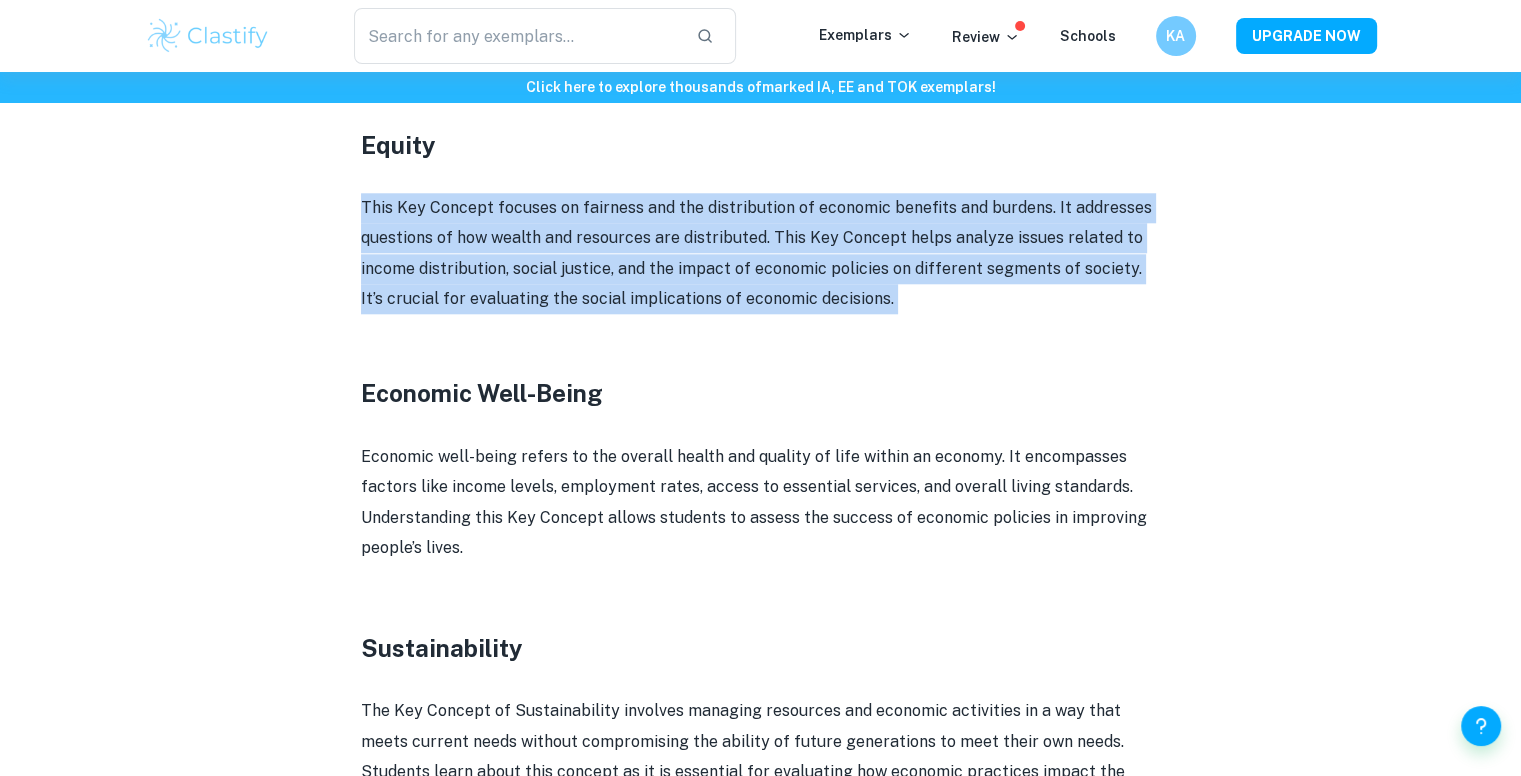 click on "This Key Concept focuses on fairness and the distribution of economic benefits and burdens. It addresses questions of how wealth and resources are distributed. This Key Concept helps analyze issues related to income distribution, social justice, and the impact of economic policies on different segments of society. It’s crucial for evaluating the social implications of economic decisions." at bounding box center (761, 254) 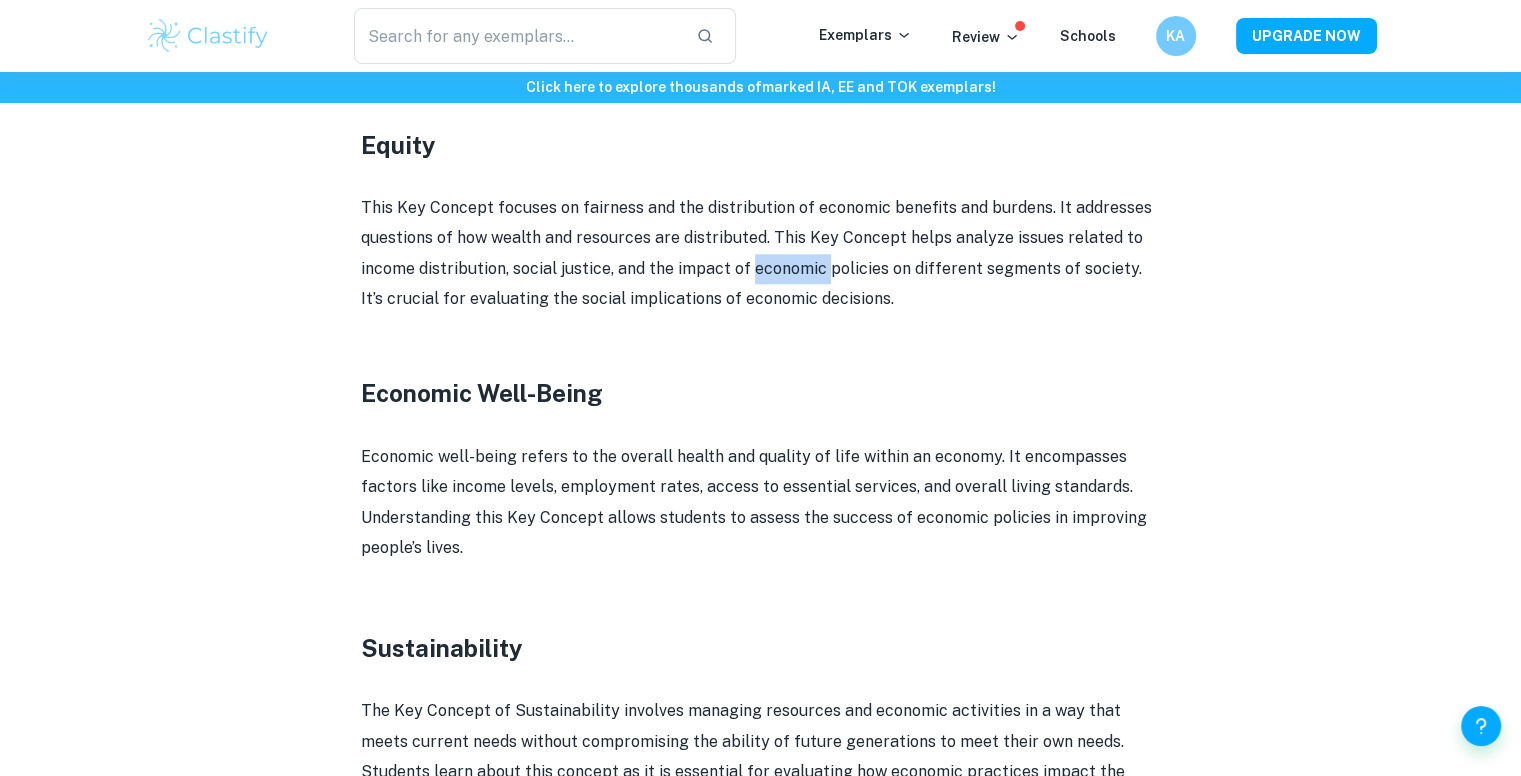 click on "This Key Concept focuses on fairness and the distribution of economic benefits and burdens. It addresses questions of how wealth and resources are distributed. This Key Concept helps analyze issues related to income distribution, social justice, and the impact of economic policies on different segments of society. It’s crucial for evaluating the social implications of economic decisions." at bounding box center (761, 254) 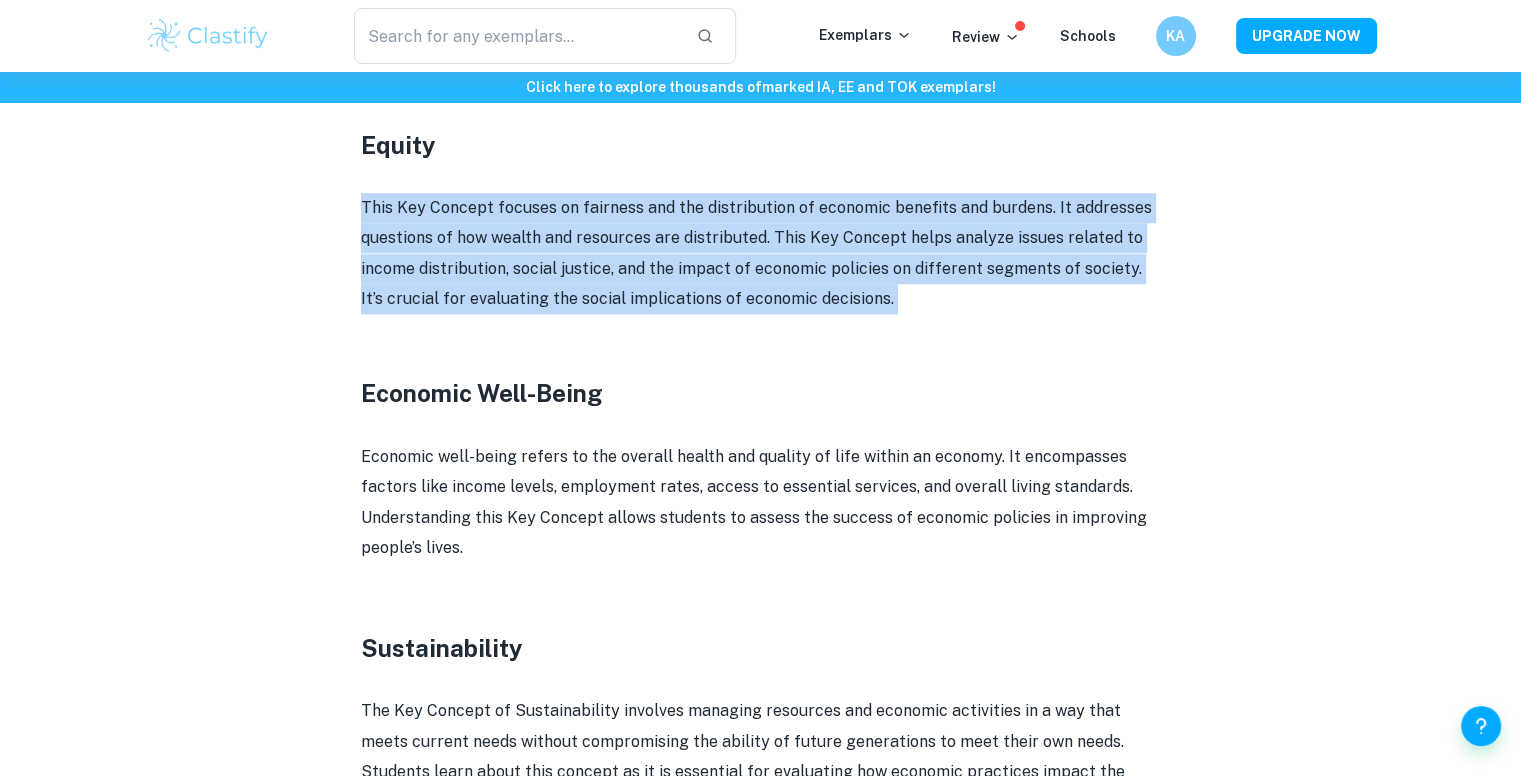 click on "This Key Concept focuses on fairness and the distribution of economic benefits and burdens. It addresses questions of how wealth and resources are distributed. This Key Concept helps analyze issues related to income distribution, social justice, and the impact of economic policies on different segments of society. It’s crucial for evaluating the social implications of economic decisions." at bounding box center [761, 254] 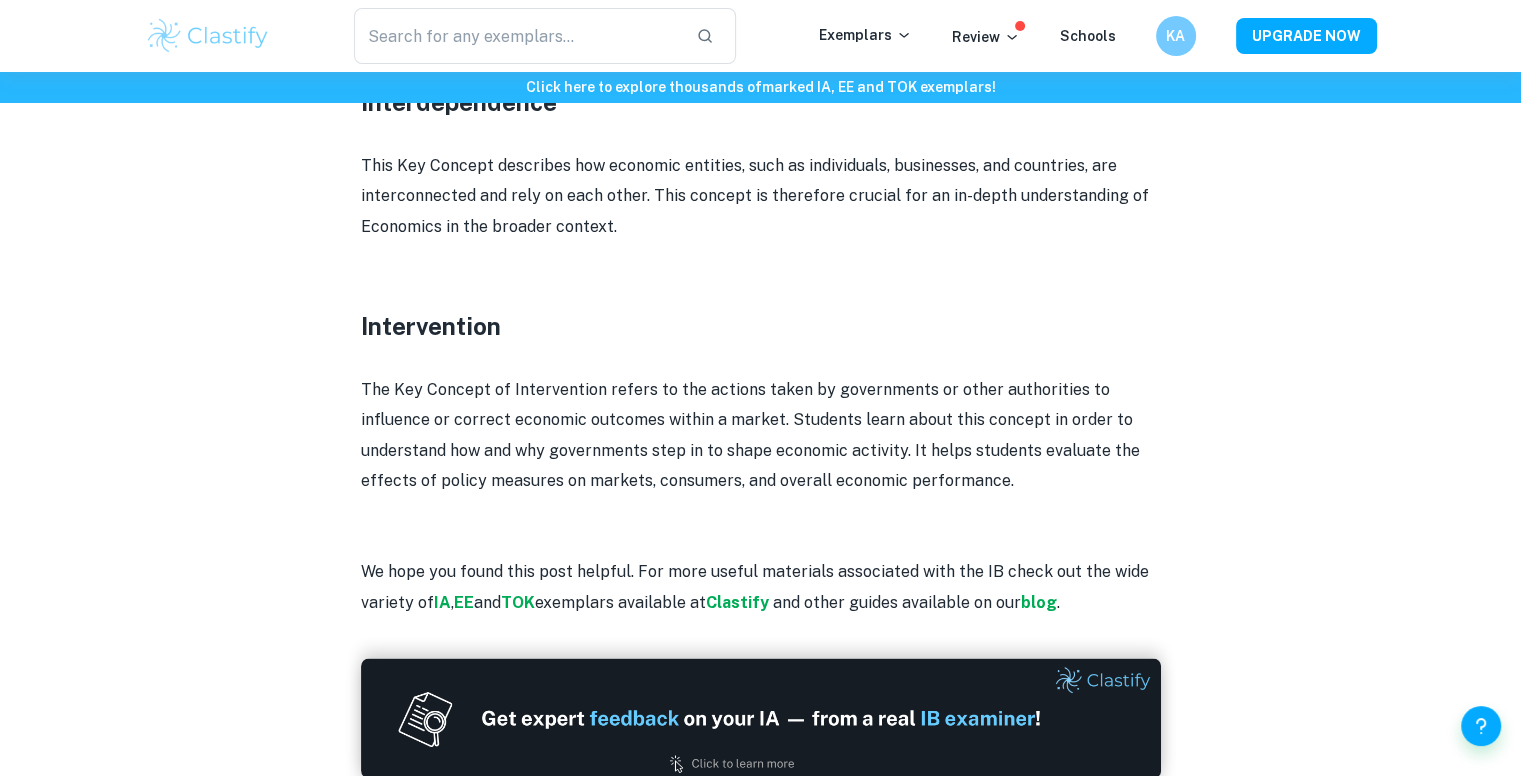 scroll, scrollTop: 3090, scrollLeft: 0, axis: vertical 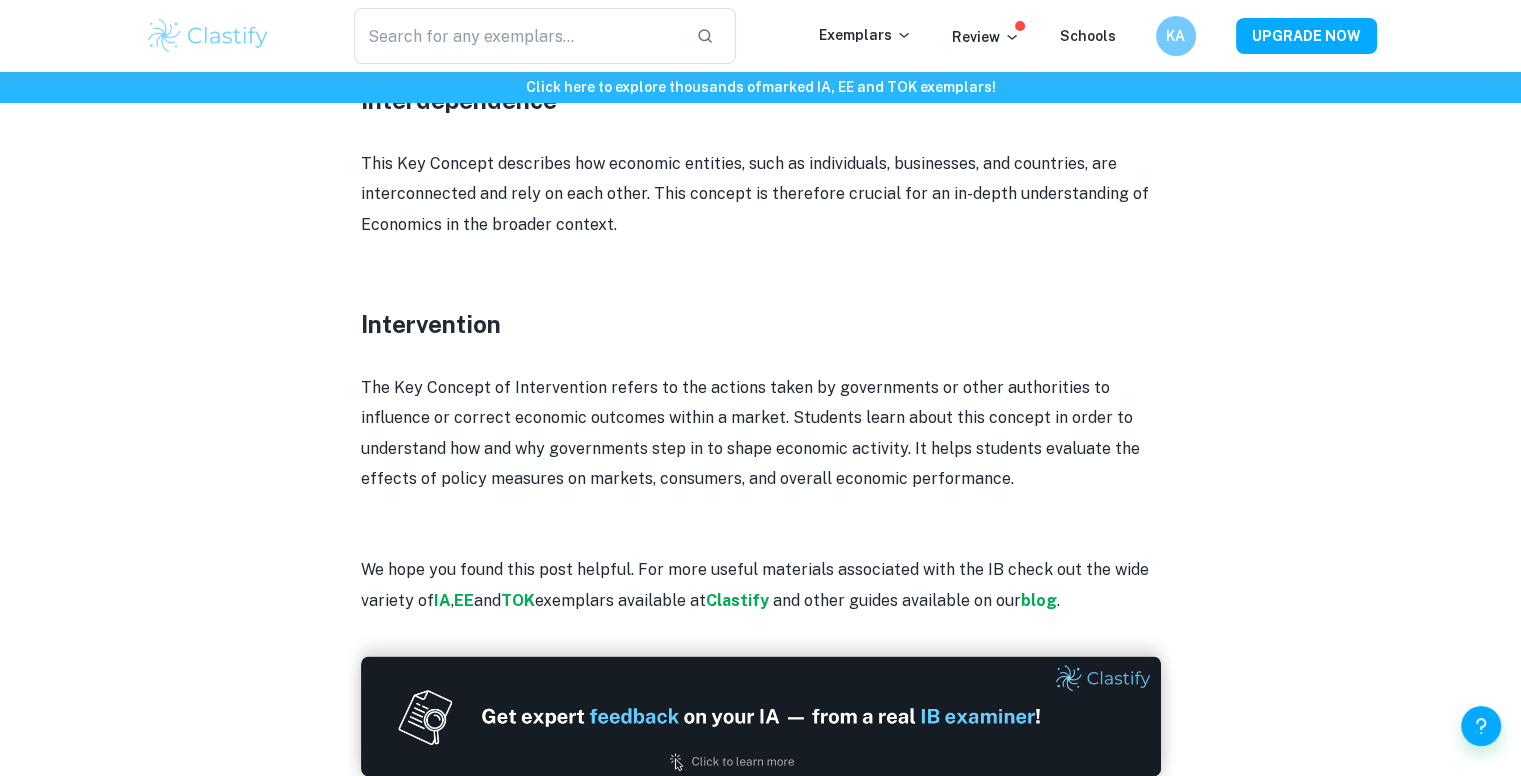 click on "The Key Concept of Intervention refers to the actions taken by governments or other authorities to influence or correct economic outcomes within a market. Students learn about this concept in order to understand how and why governments step in to shape economic activity. It helps students evaluate the effects of policy measures on markets, consumers, and overall economic performance." at bounding box center (761, 434) 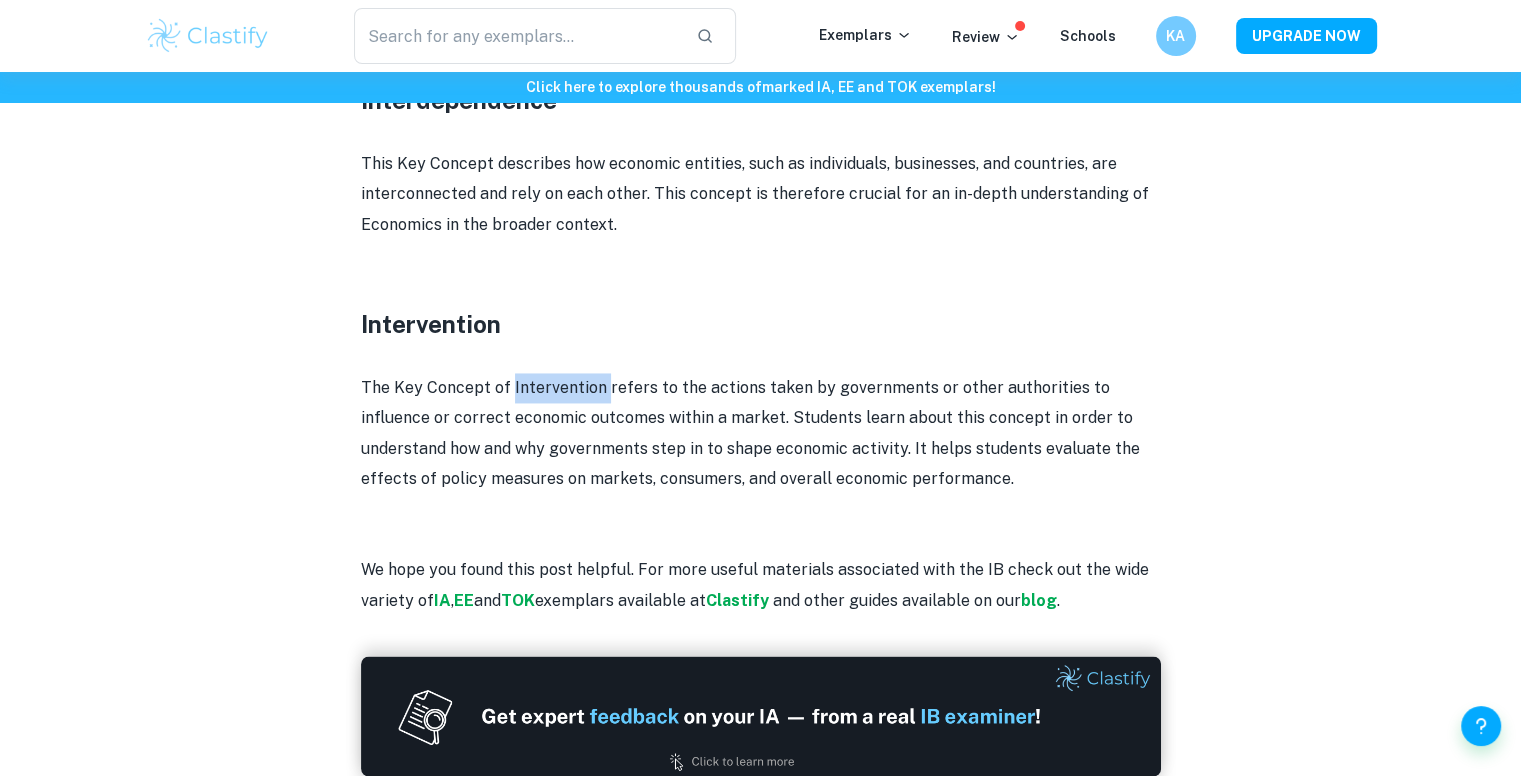click on "The Key Concept of Intervention refers to the actions taken by governments or other authorities to influence or correct economic outcomes within a market. Students learn about this concept in order to understand how and why governments step in to shape economic activity. It helps students evaluate the effects of policy measures on markets, consumers, and overall economic performance." at bounding box center (761, 434) 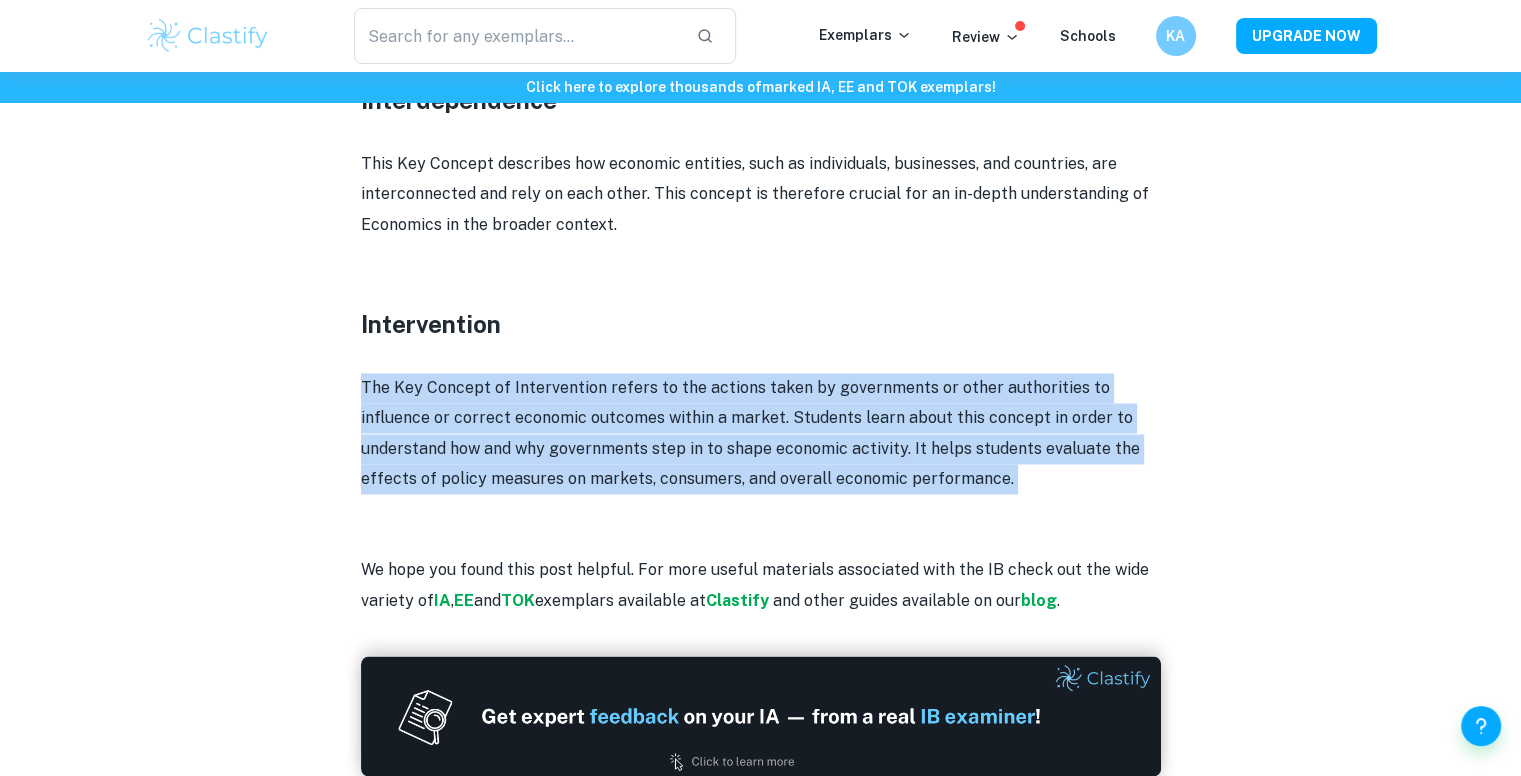 click on "The Key Concept of Intervention refers to the actions taken by governments or other authorities to influence or correct economic outcomes within a market. Students learn about this concept in order to understand how and why governments step in to shape economic activity. It helps students evaluate the effects of policy measures on markets, consumers, and overall economic performance." at bounding box center [761, 434] 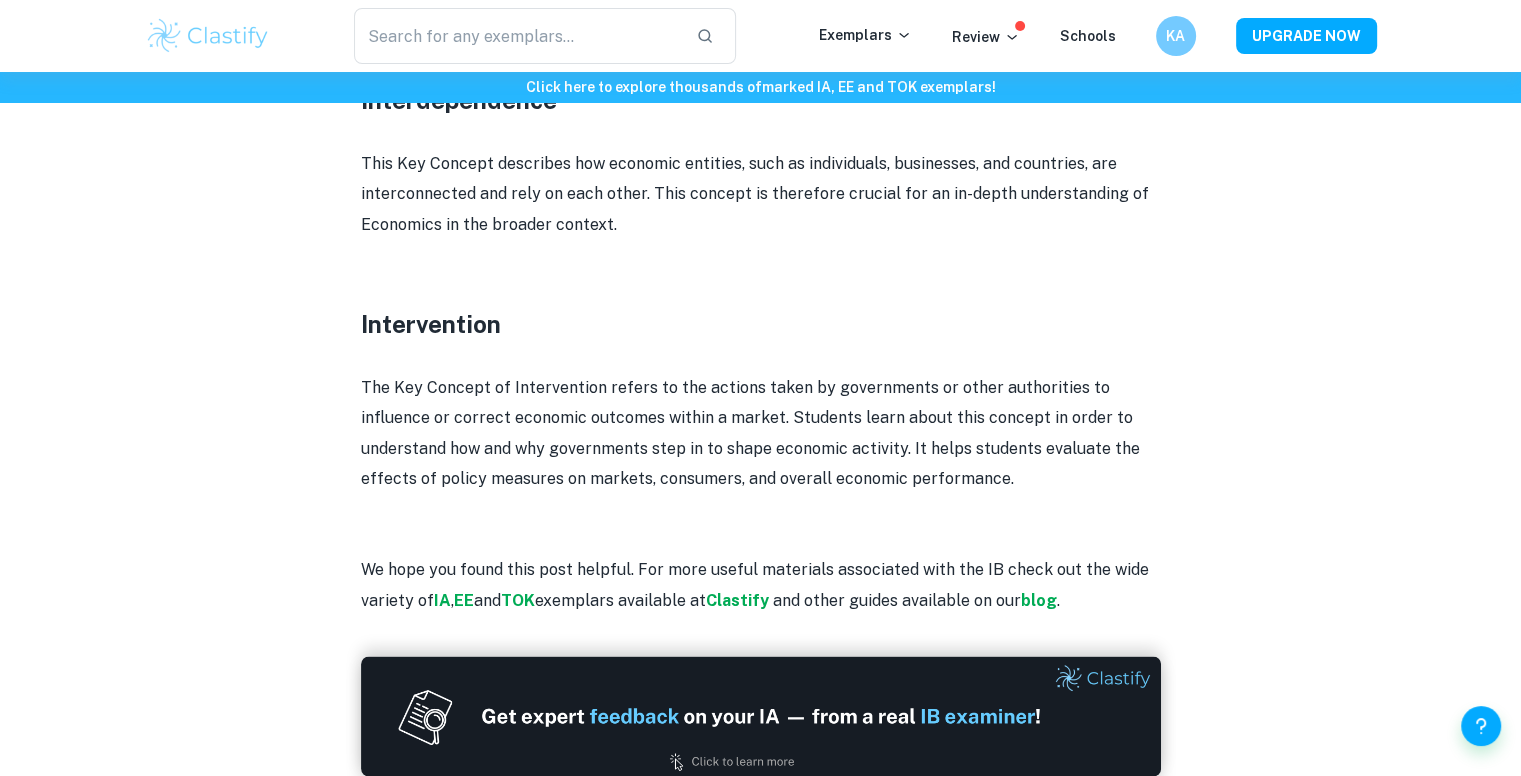 click on "Click here to explore thousands of  marked IA, EE and TOK exemplars ! Home Blog IB Economics Key Concepts IB Economics Key Concepts By  Wojtek • August 16, 2024 Get feedback on your  Economics IA Marked only by official IB examiners Learn more The IB Economics course offers a comprehensive exploration of the forces shaping our global economy. Central to this exploration are the Key Concepts that define and shape the subject. Join us as we explore these core concepts that serve as the foundation of the IB Economics course.      IB Economics Key Concepts     In the IB Economics course, students explore  nine Key Concepts  that are crucial for comprehending the complexities of economic systems. While students are  not expected to directly refer to these concepts in their exams (both internal and external components)     The 9 Key Concepts are as follows:     Scarcity       Choice       Efficiency        Equity       Economic Well-Being       Sustainability        Change" at bounding box center (760, -754) 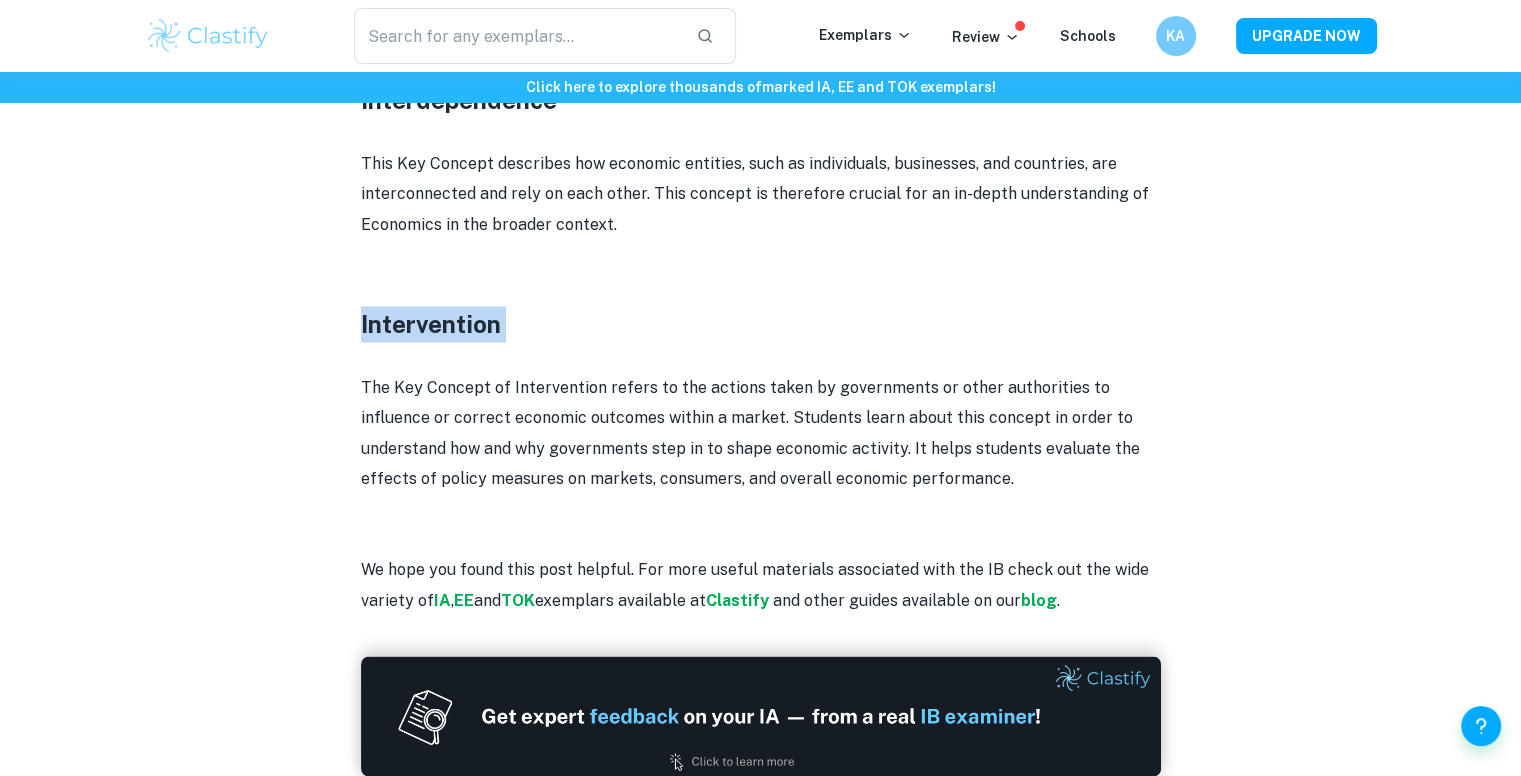 click on "Intervention" at bounding box center [761, 324] 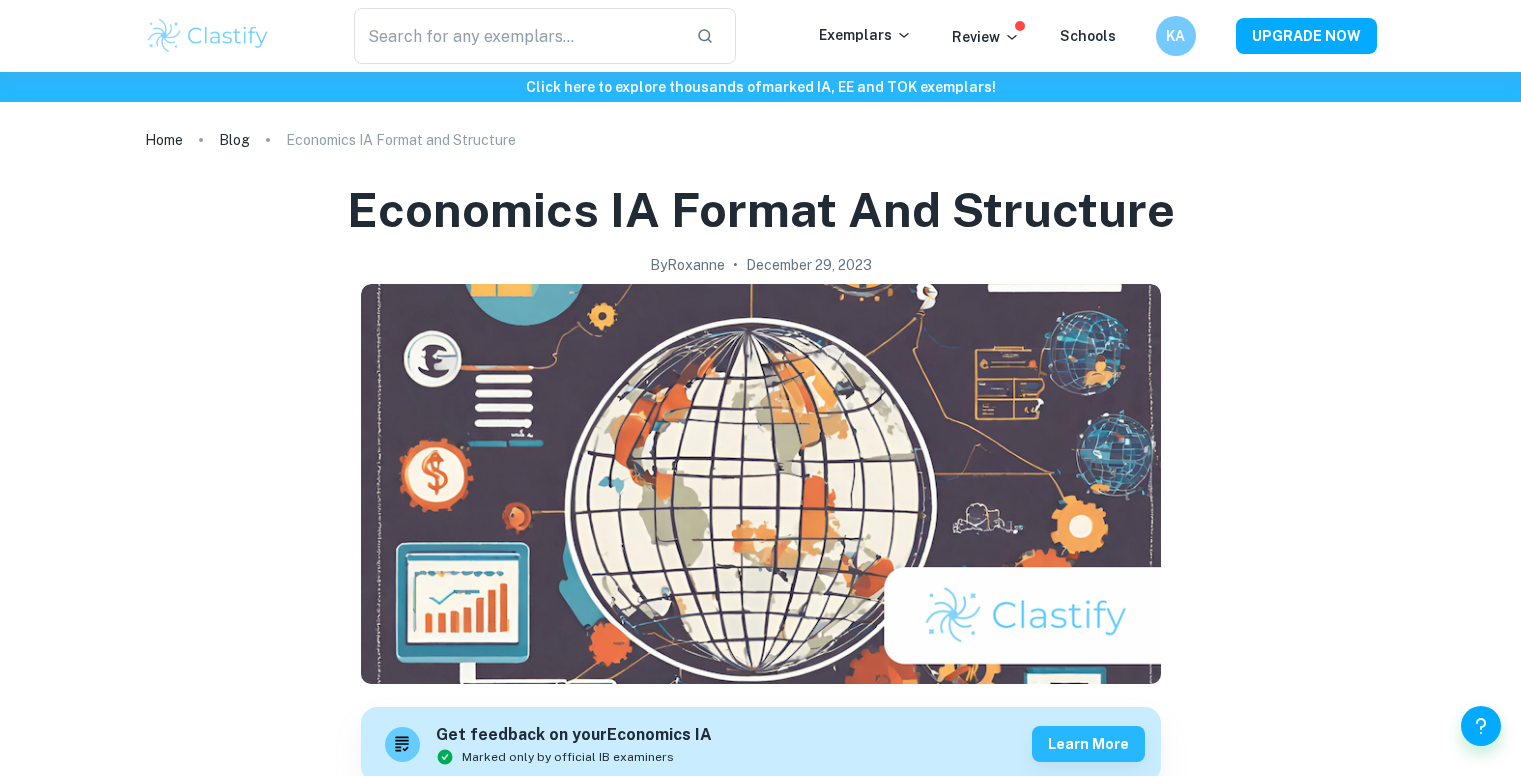 scroll, scrollTop: 900, scrollLeft: 0, axis: vertical 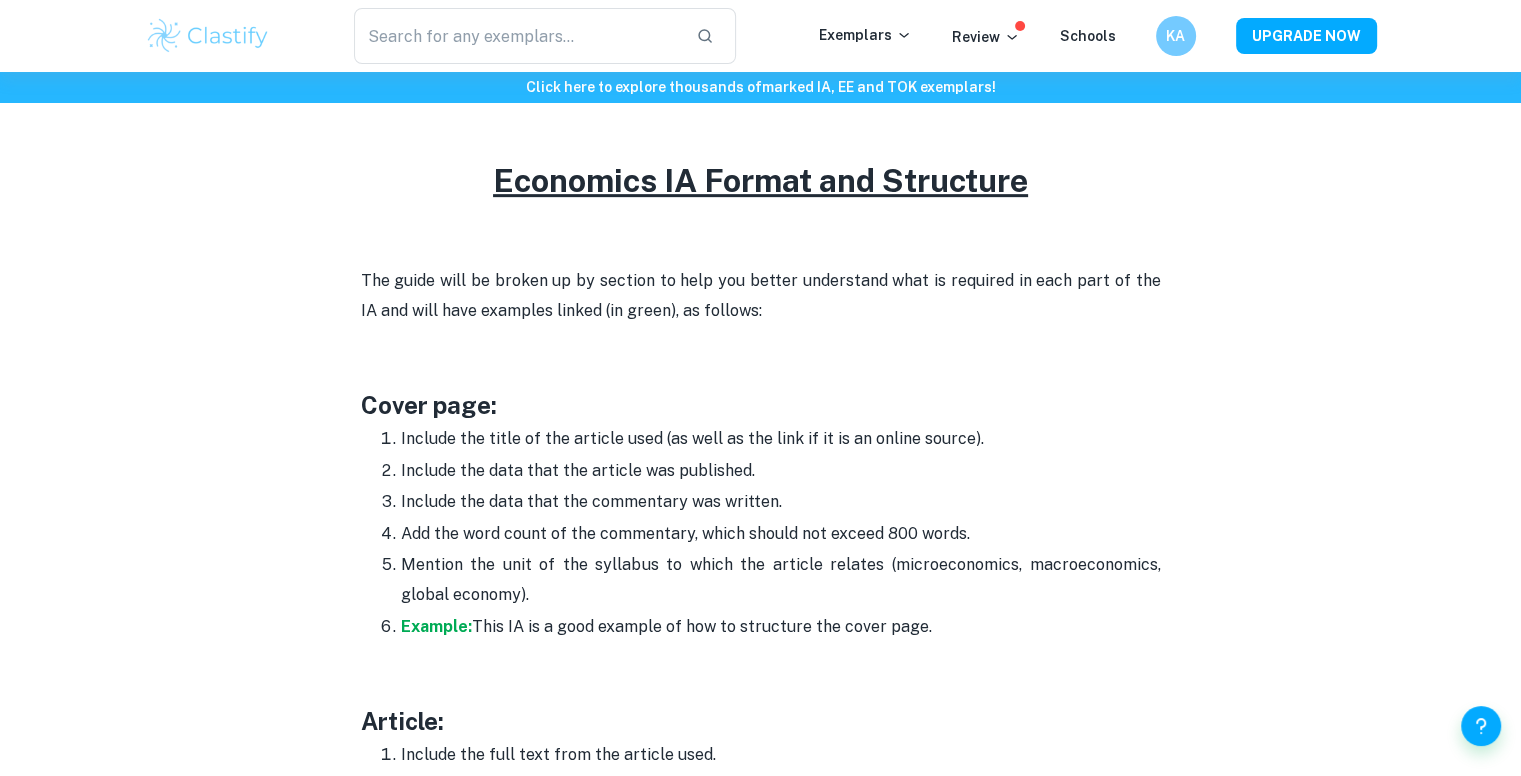 click on "Include the title of the article used (as well as the link if it is an online source)." at bounding box center (781, 439) 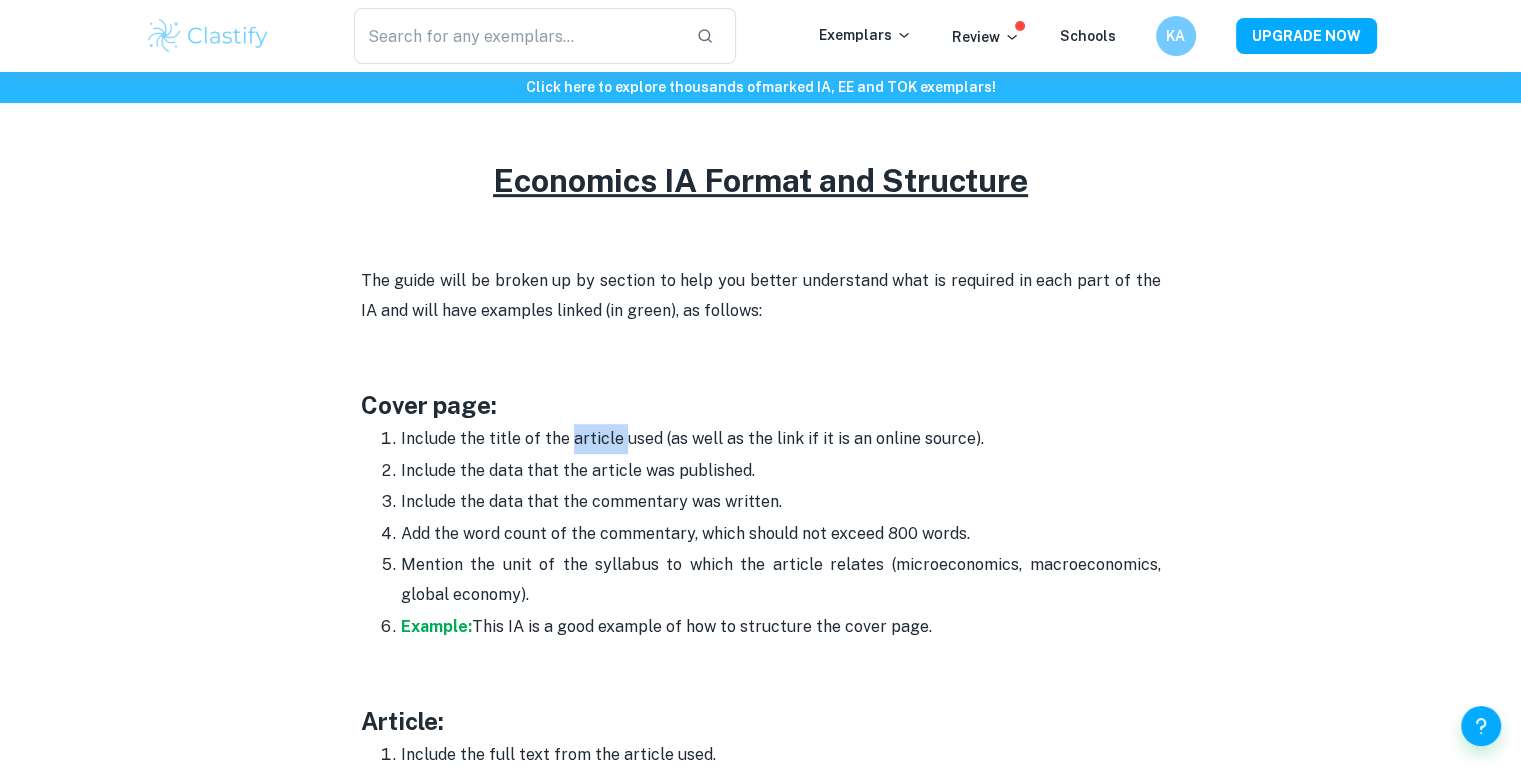 click on "Include the title of the article used (as well as the link if it is an online source)." at bounding box center (781, 439) 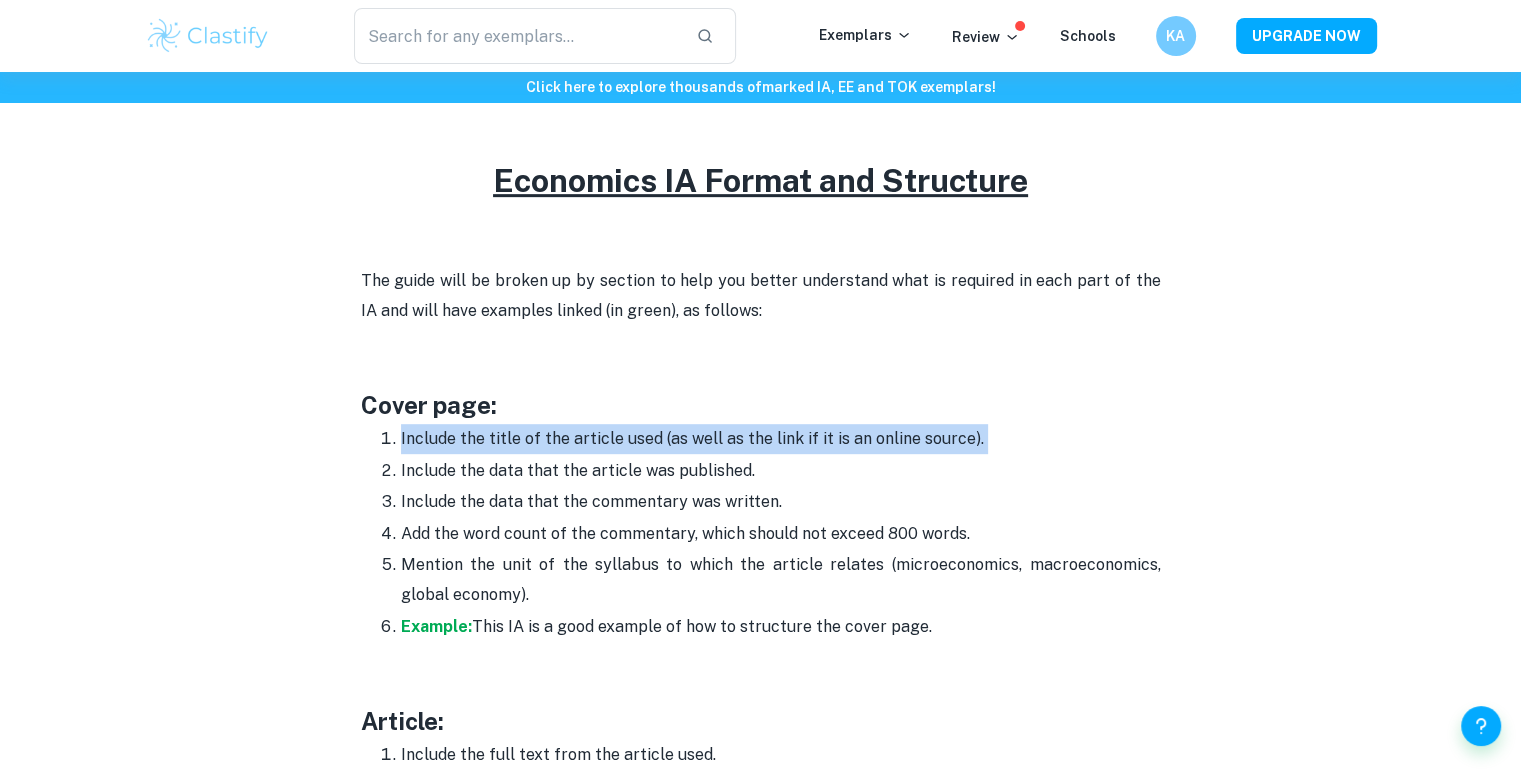 click on "Include the title of the article used (as well as the link if it is an online source)." at bounding box center [781, 439] 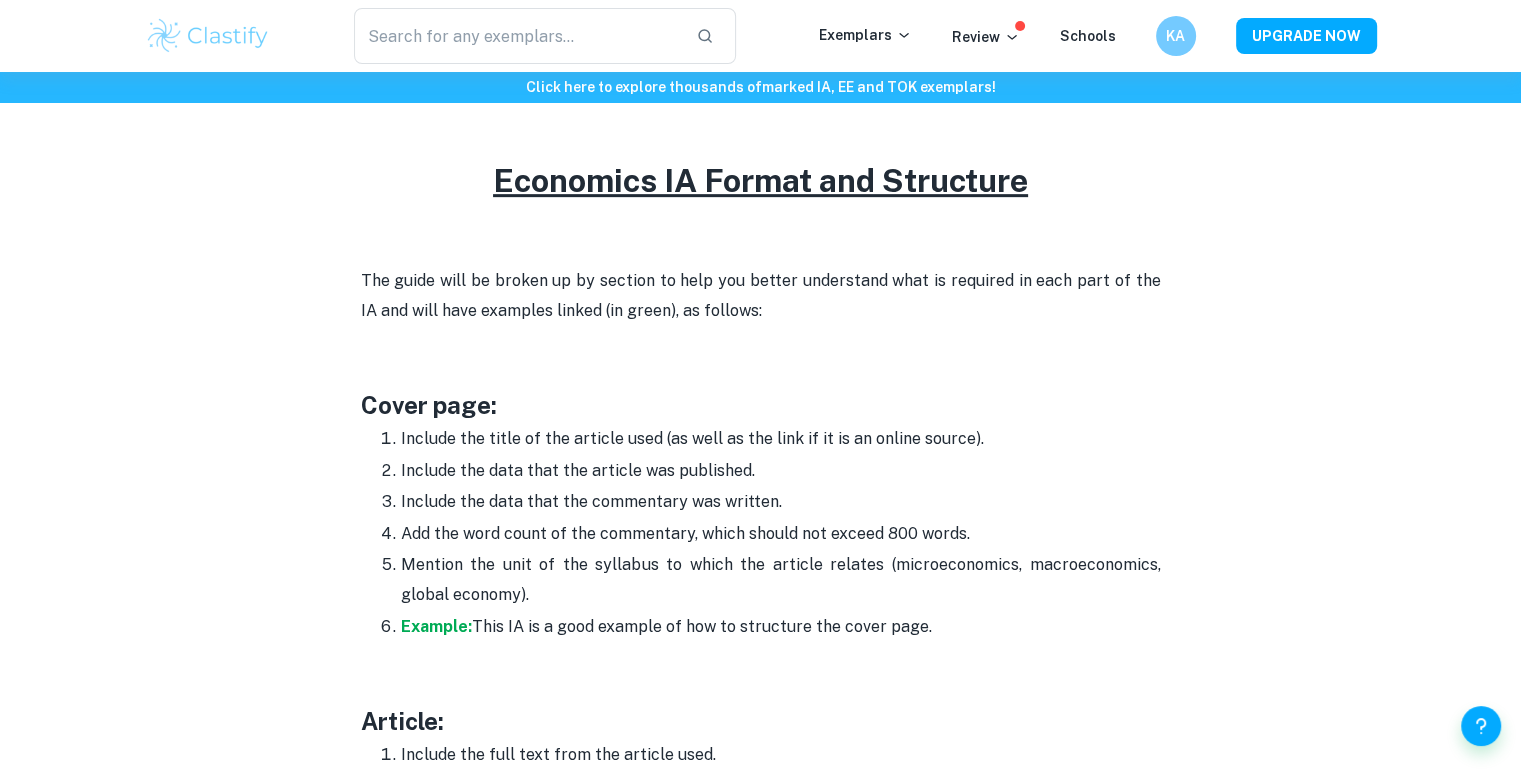 click on "Include the data that the article was published." at bounding box center (781, 471) 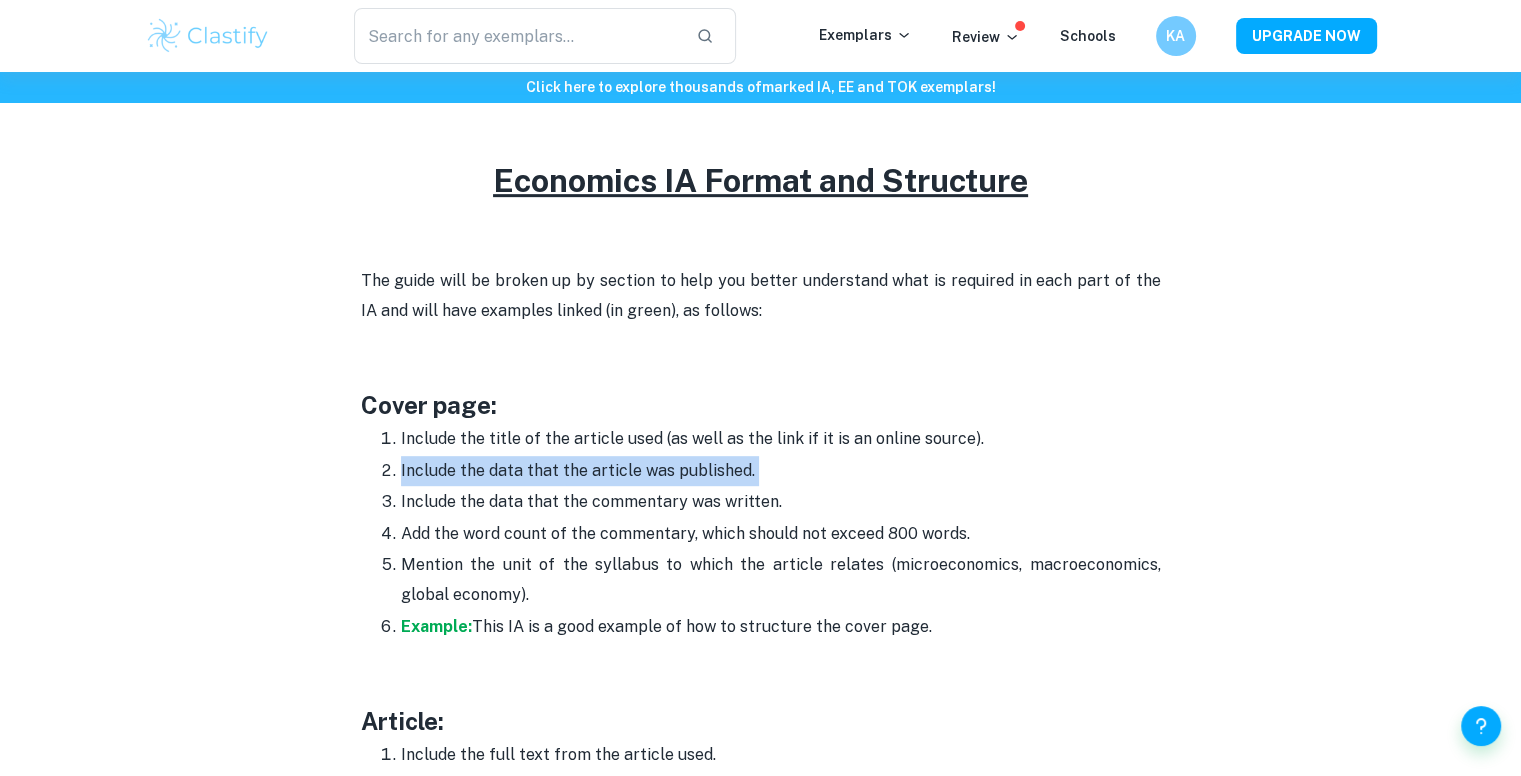 click on "Include the data that the article was published." at bounding box center [781, 471] 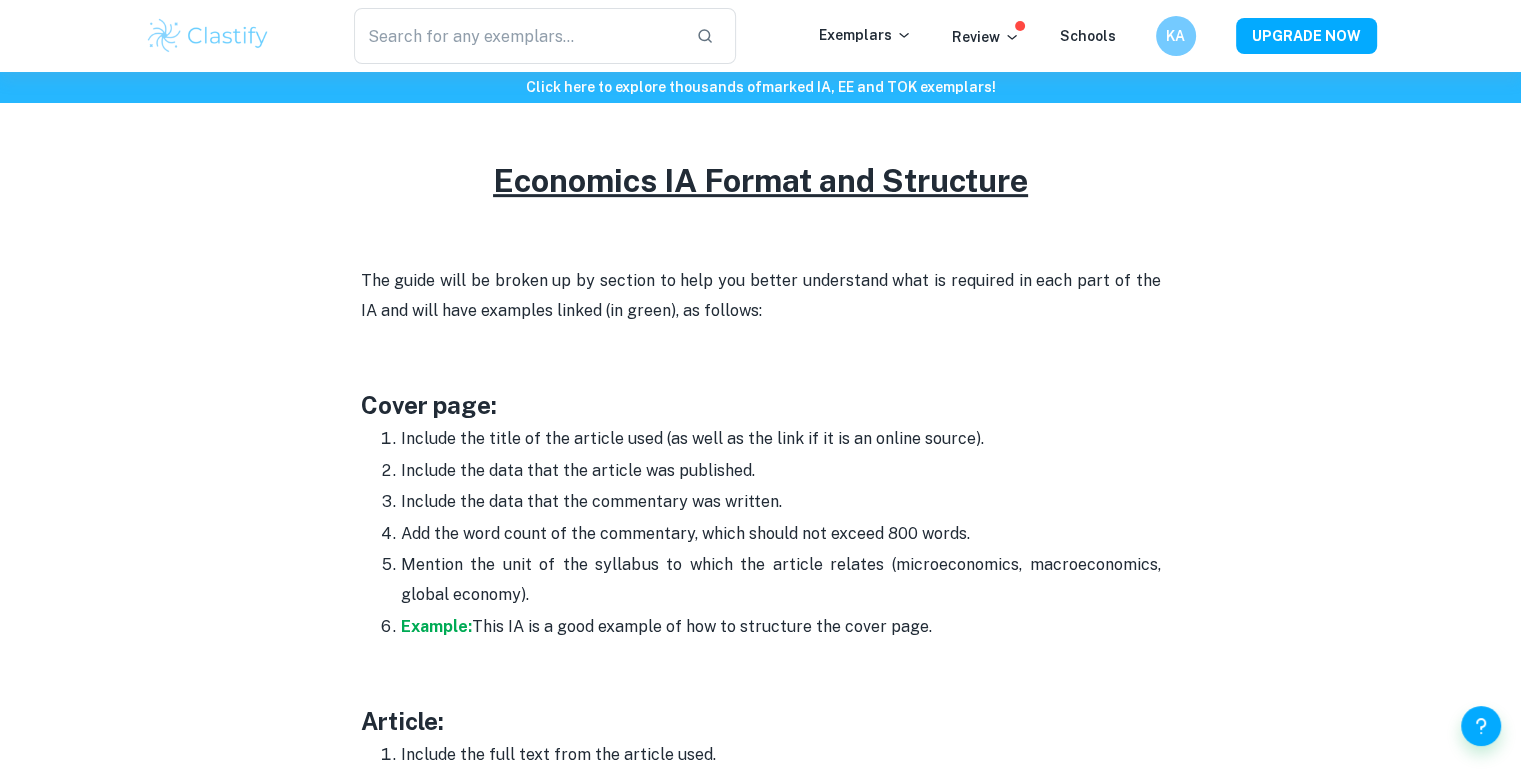 click on "Add the word count of the commentary, which should not exceed 800 words." at bounding box center (781, 534) 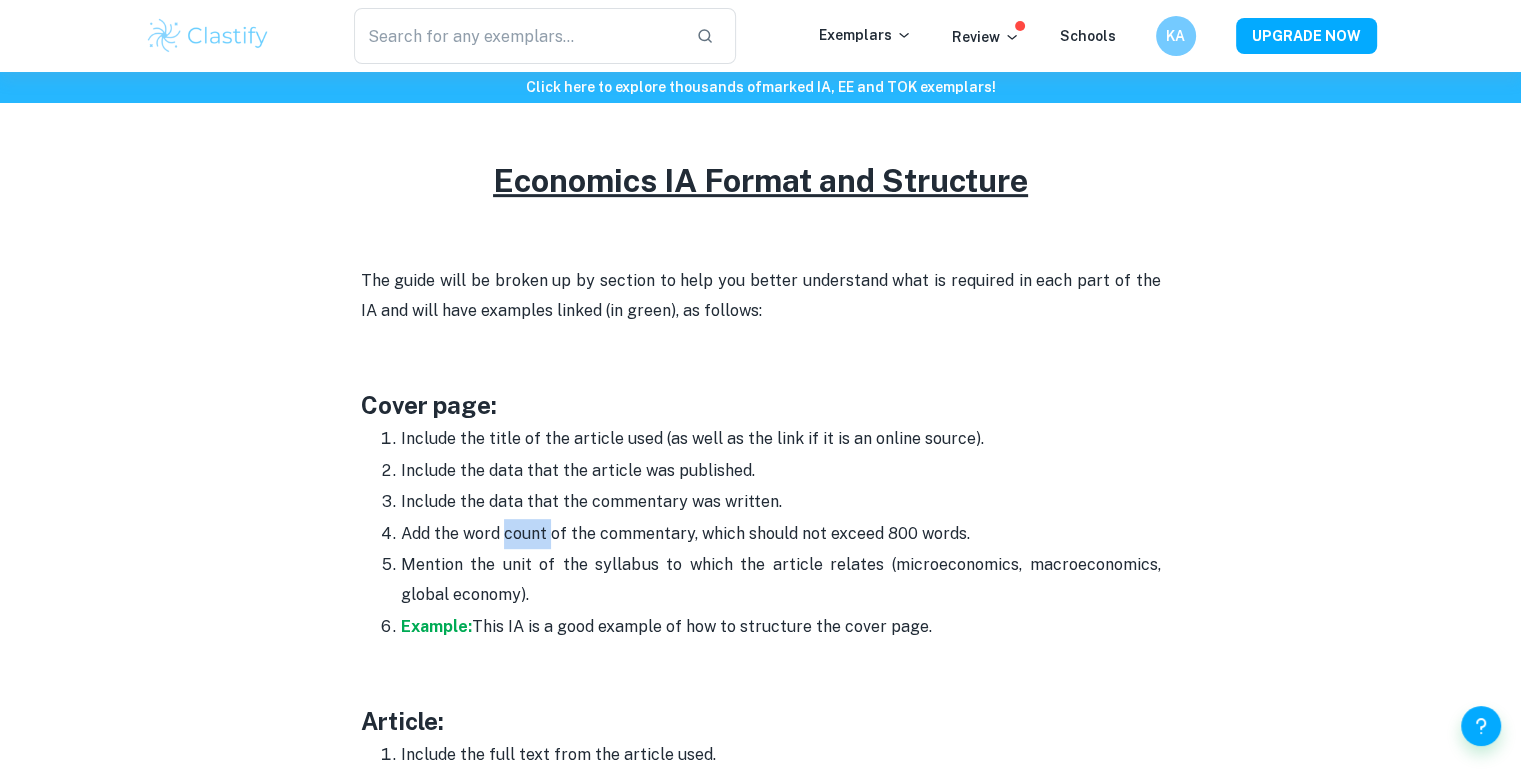 click on "Add the word count of the commentary, which should not exceed 800 words." at bounding box center (781, 534) 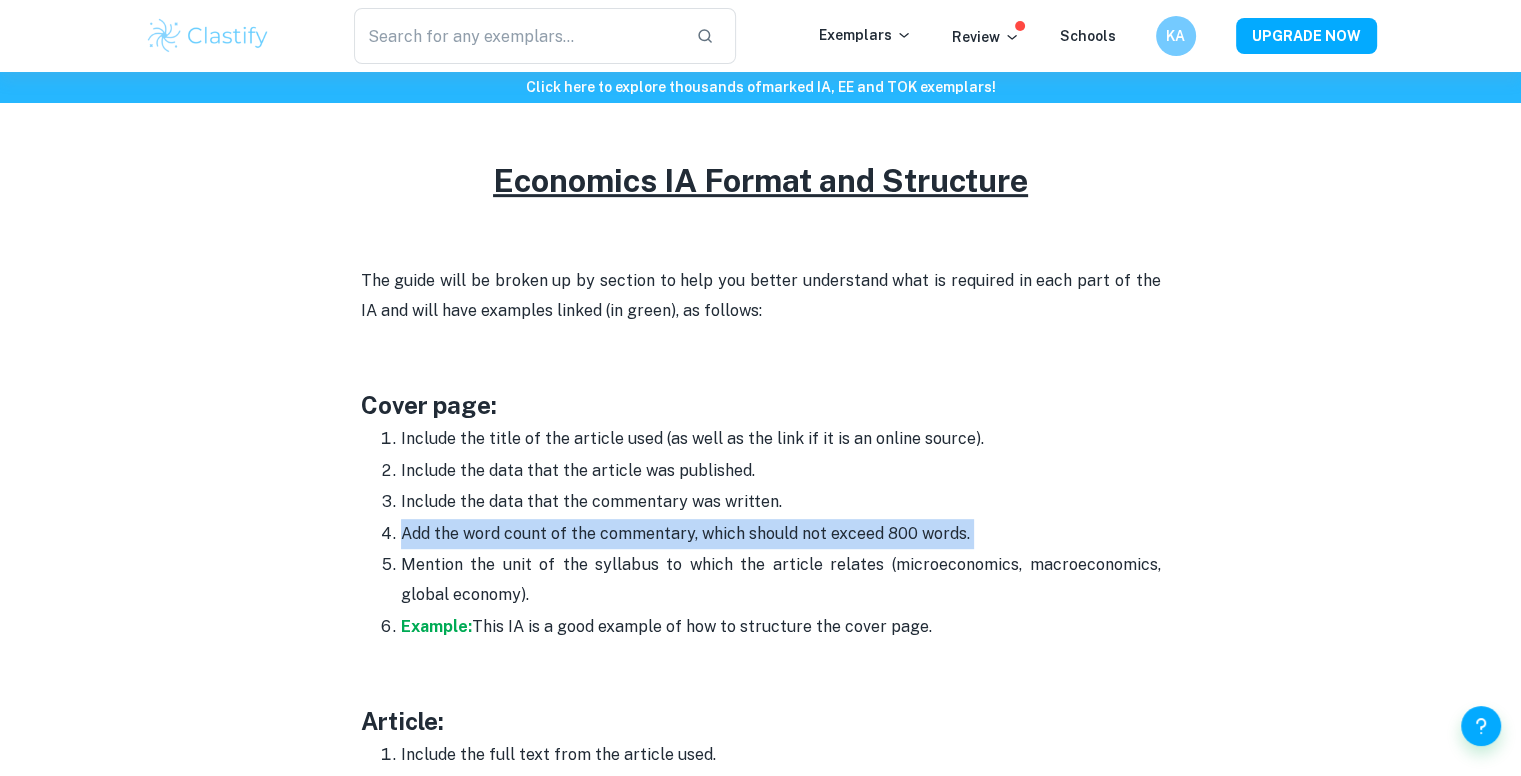 click on "Add the word count of the commentary, which should not exceed 800 words." at bounding box center (781, 534) 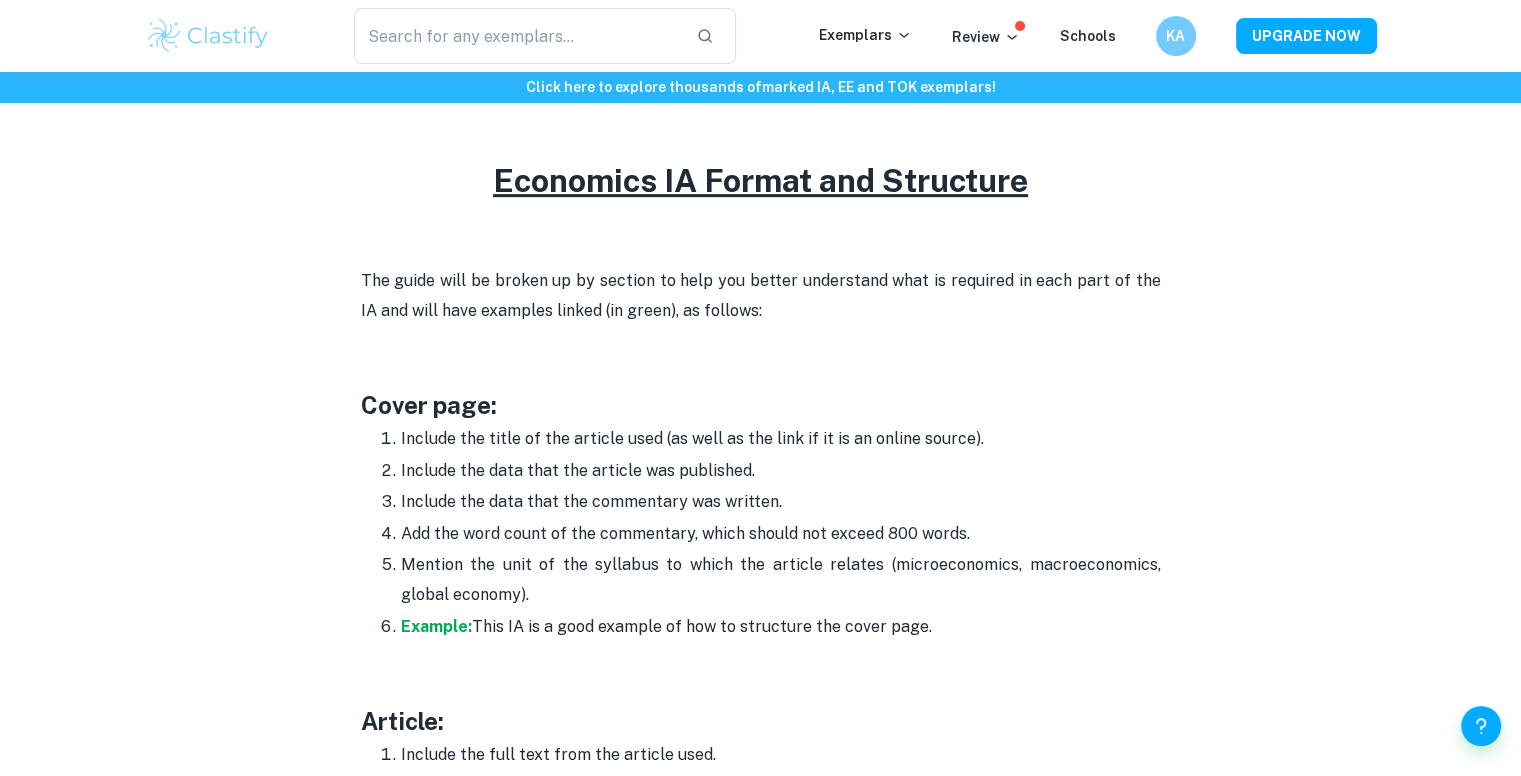 click on "Mention the unit of the syllabus to which the article relates (microeconomics, macroeconomics, global economy)." at bounding box center (781, 580) 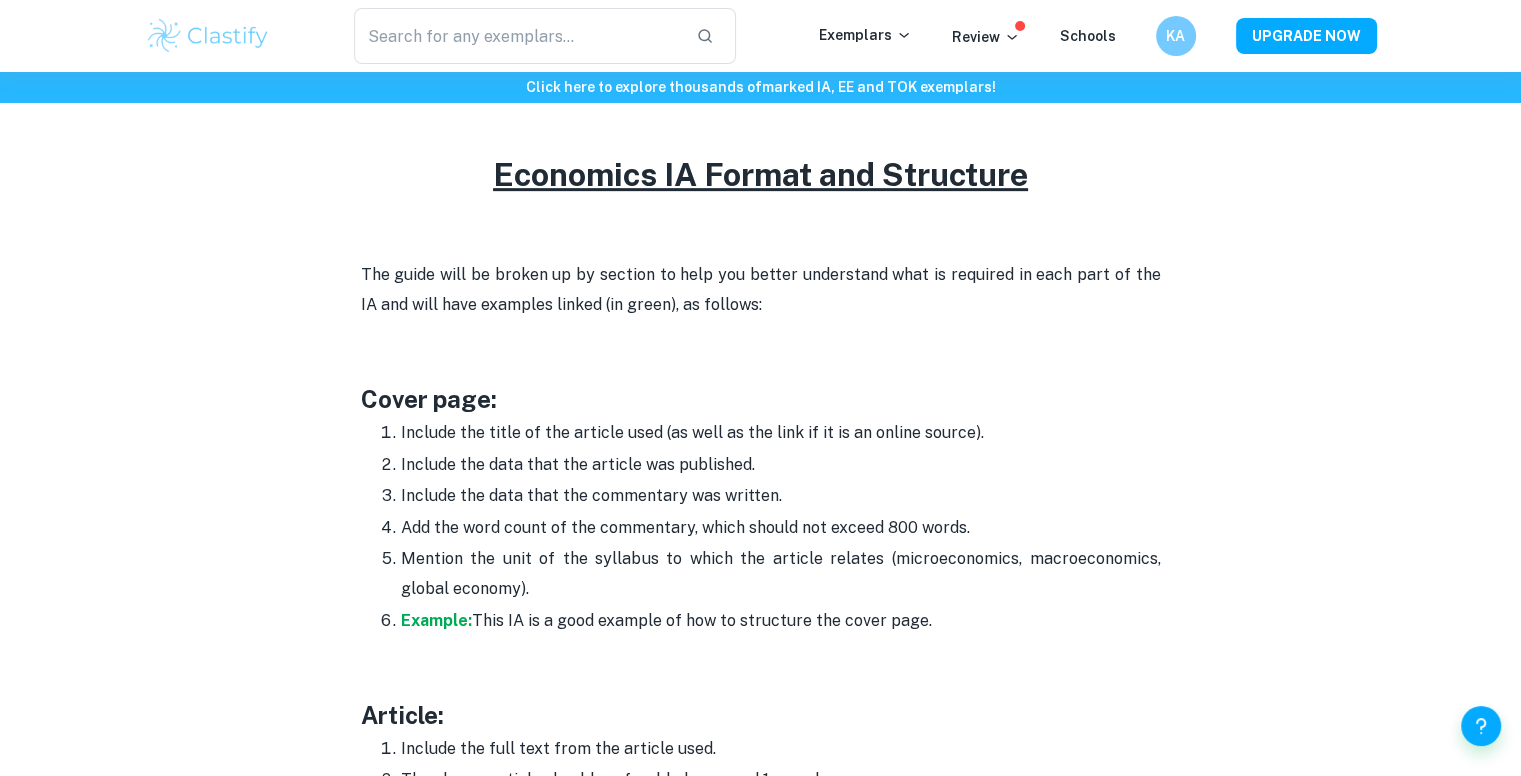 scroll, scrollTop: 1300, scrollLeft: 0, axis: vertical 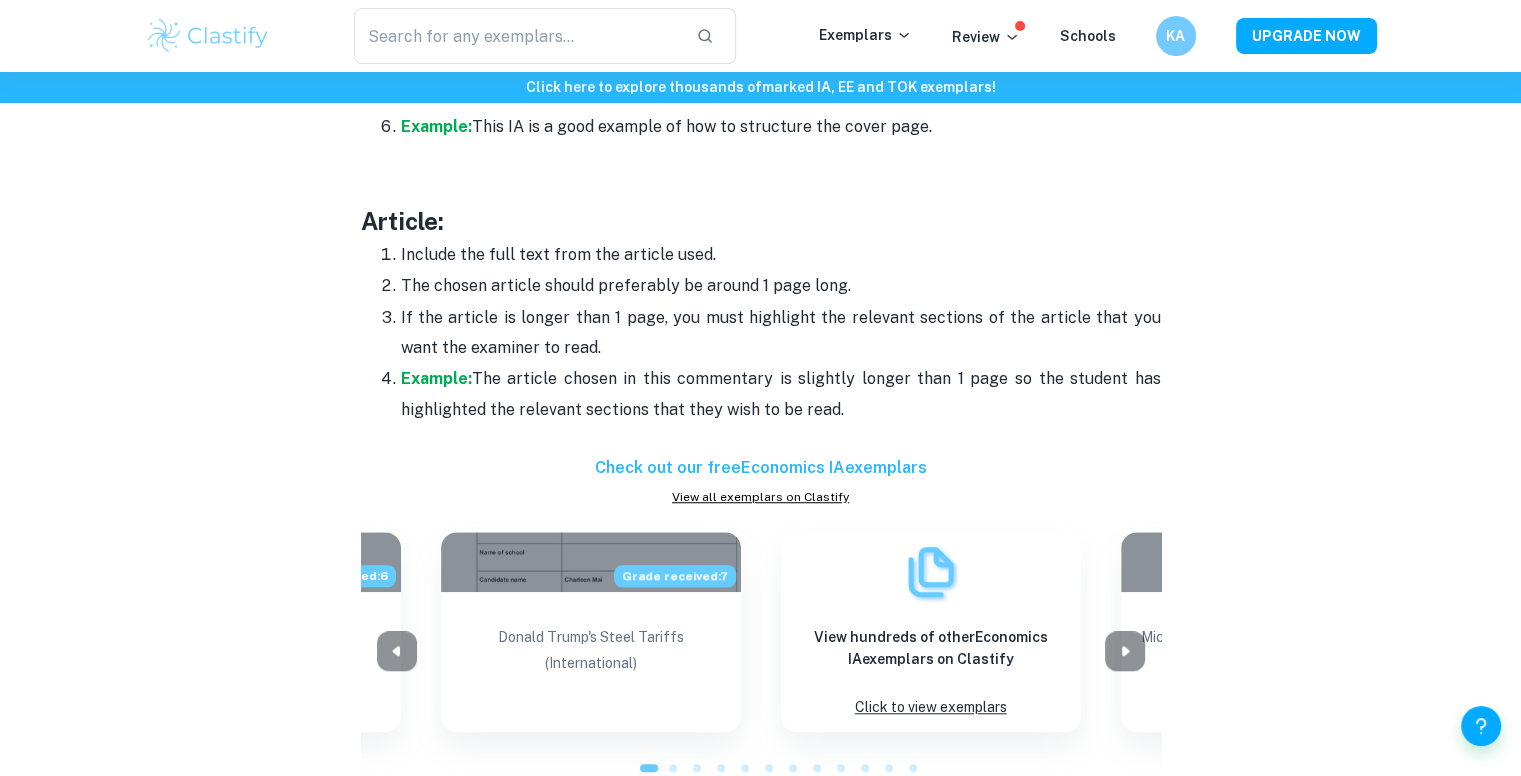click on "Article:" at bounding box center [761, 221] 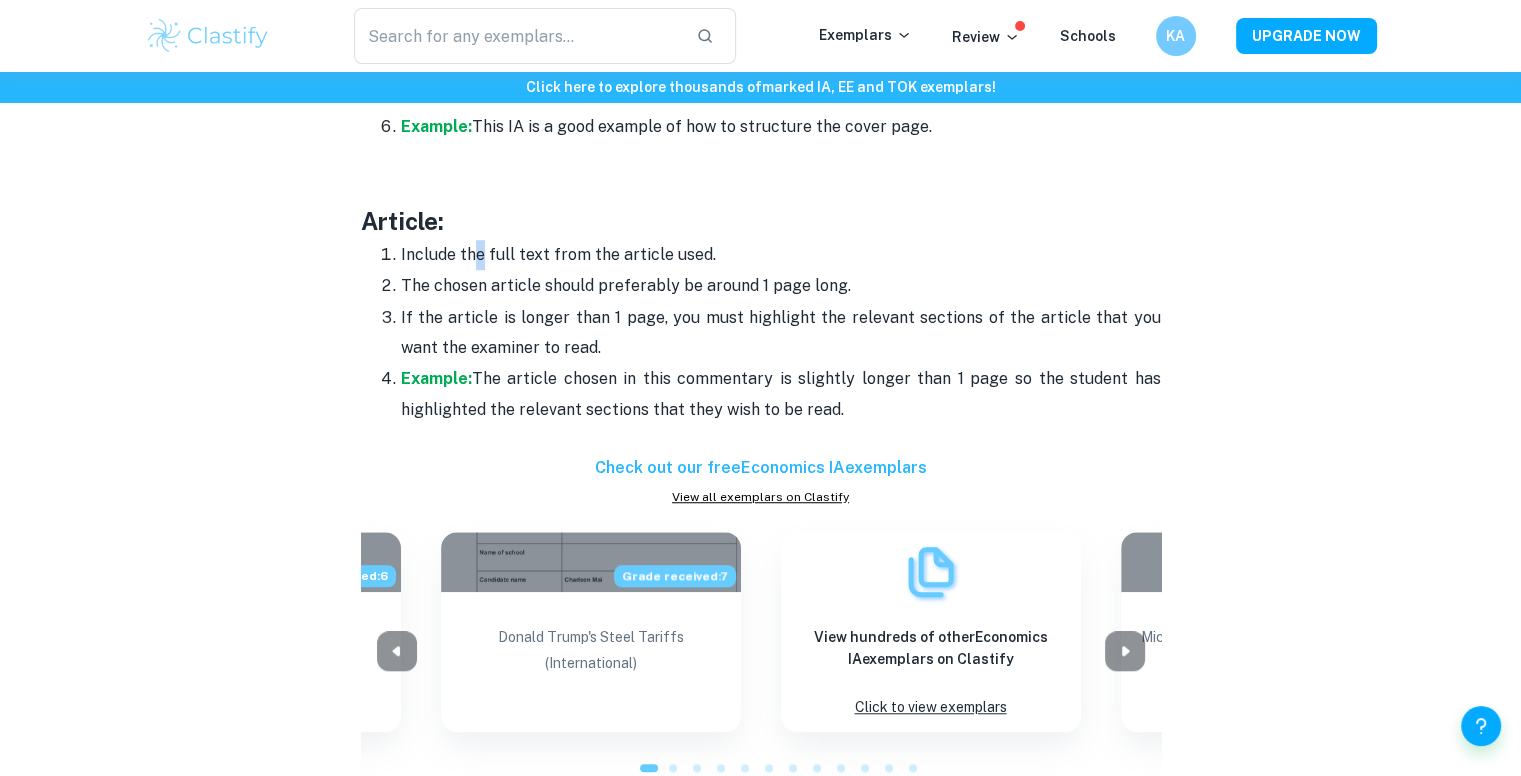 drag, startPoint x: 476, startPoint y: 249, endPoint x: 494, endPoint y: 251, distance: 18.110771 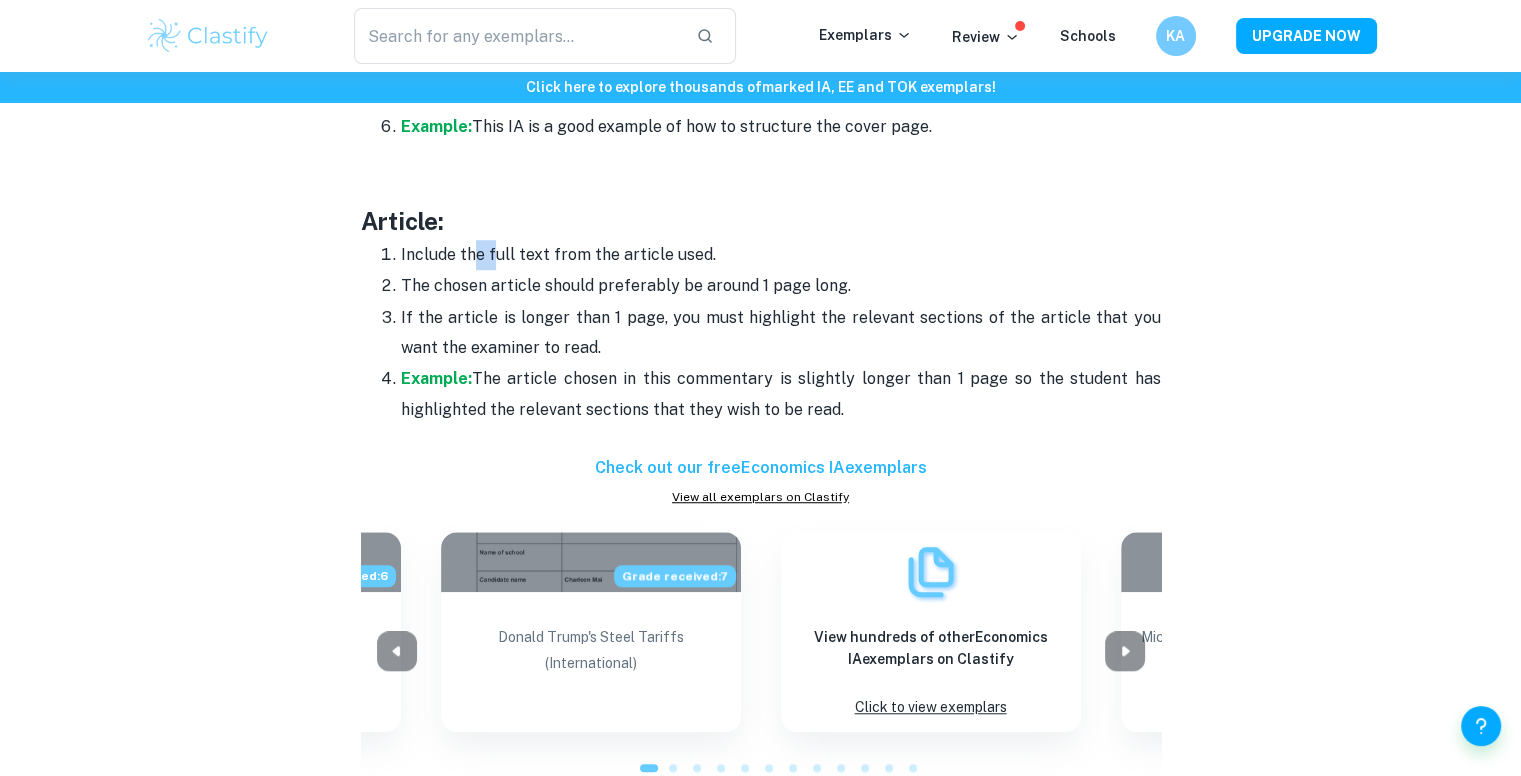 click on "Include the full text from the article used." at bounding box center (781, 255) 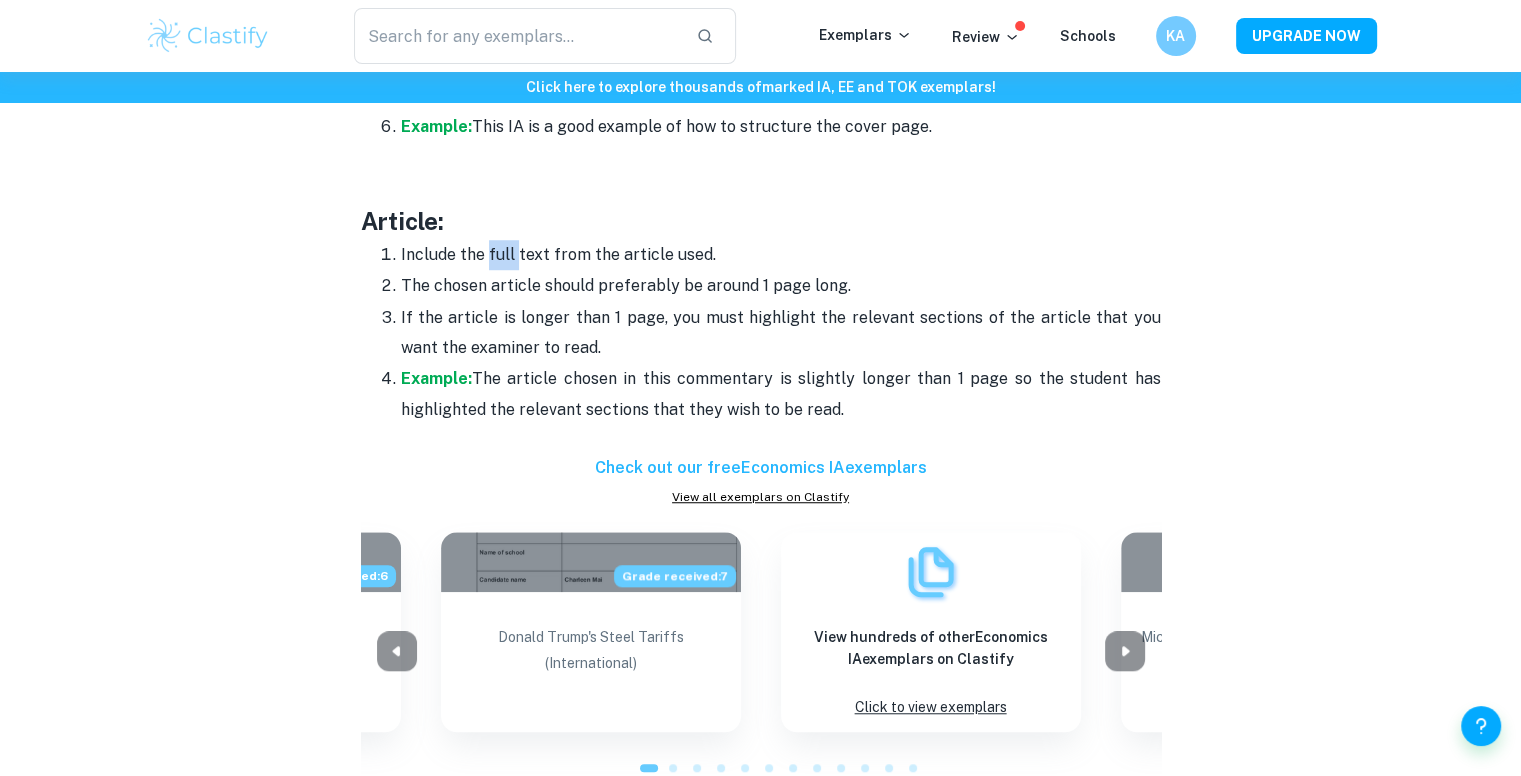 click on "Include the full text from the article used." at bounding box center [781, 255] 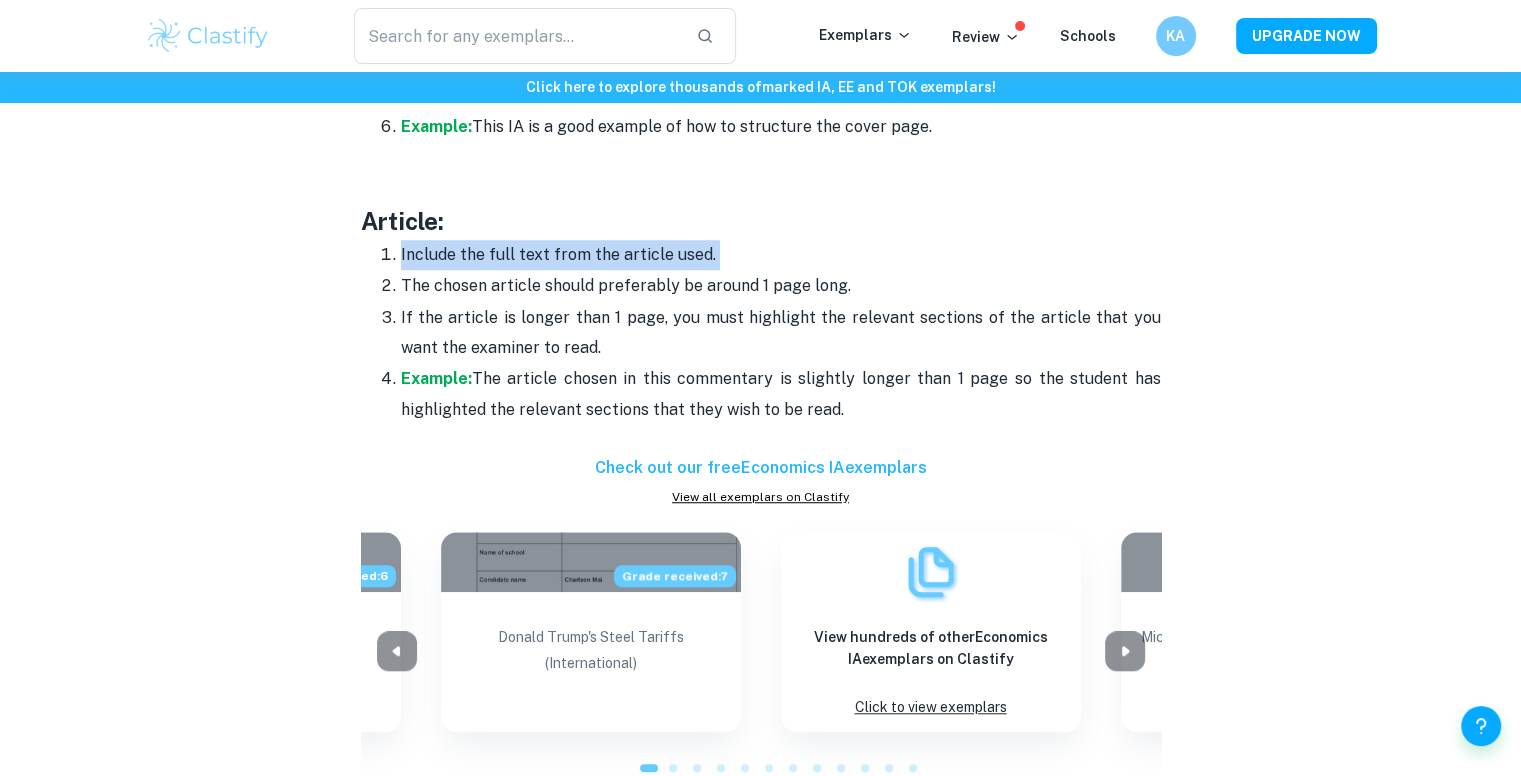 click on "Include the full text from the article used." at bounding box center [781, 255] 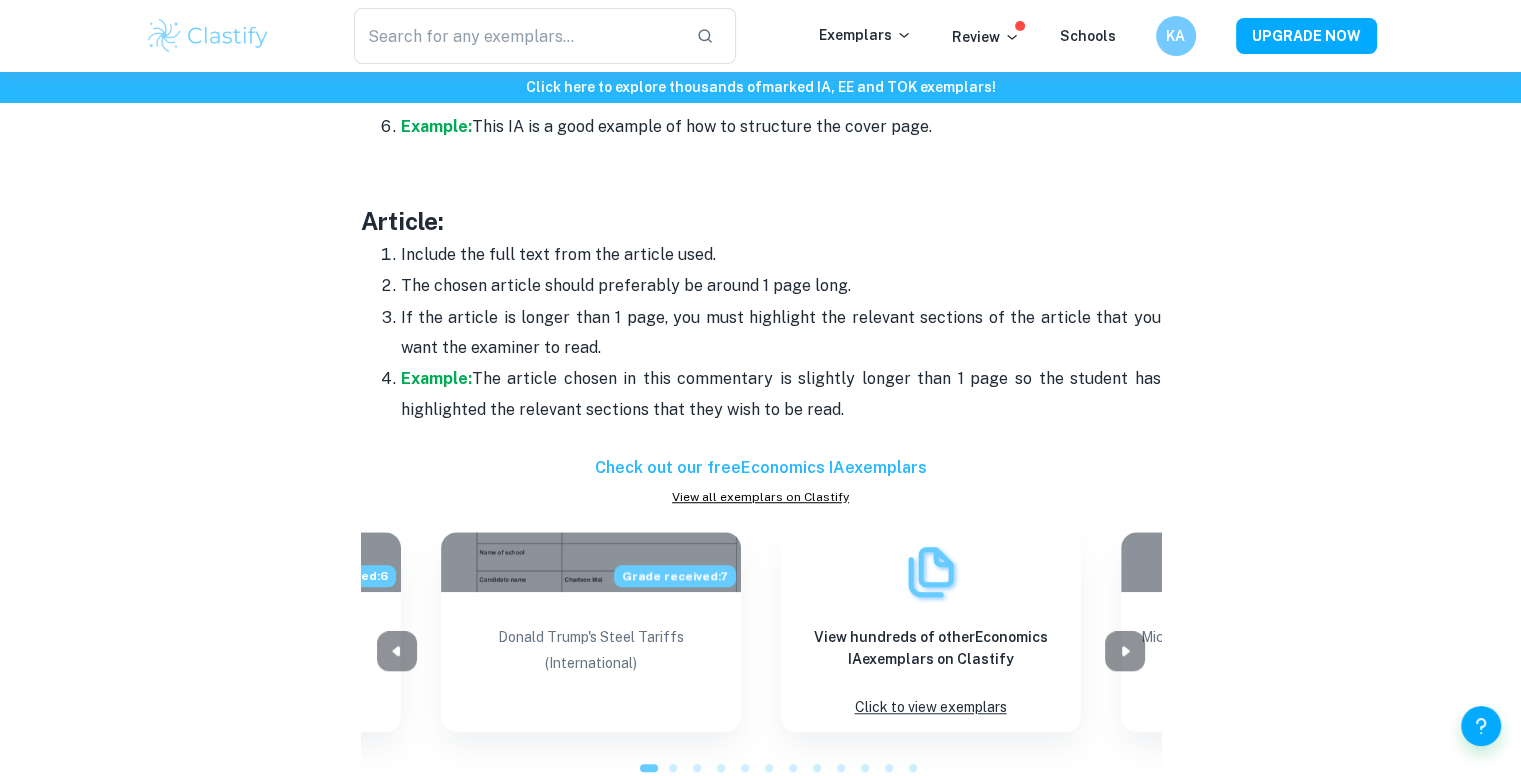 click on "If the article is longer than 1 page, you must highlight the relevant sections of the article that you want the examiner to read." at bounding box center (781, 333) 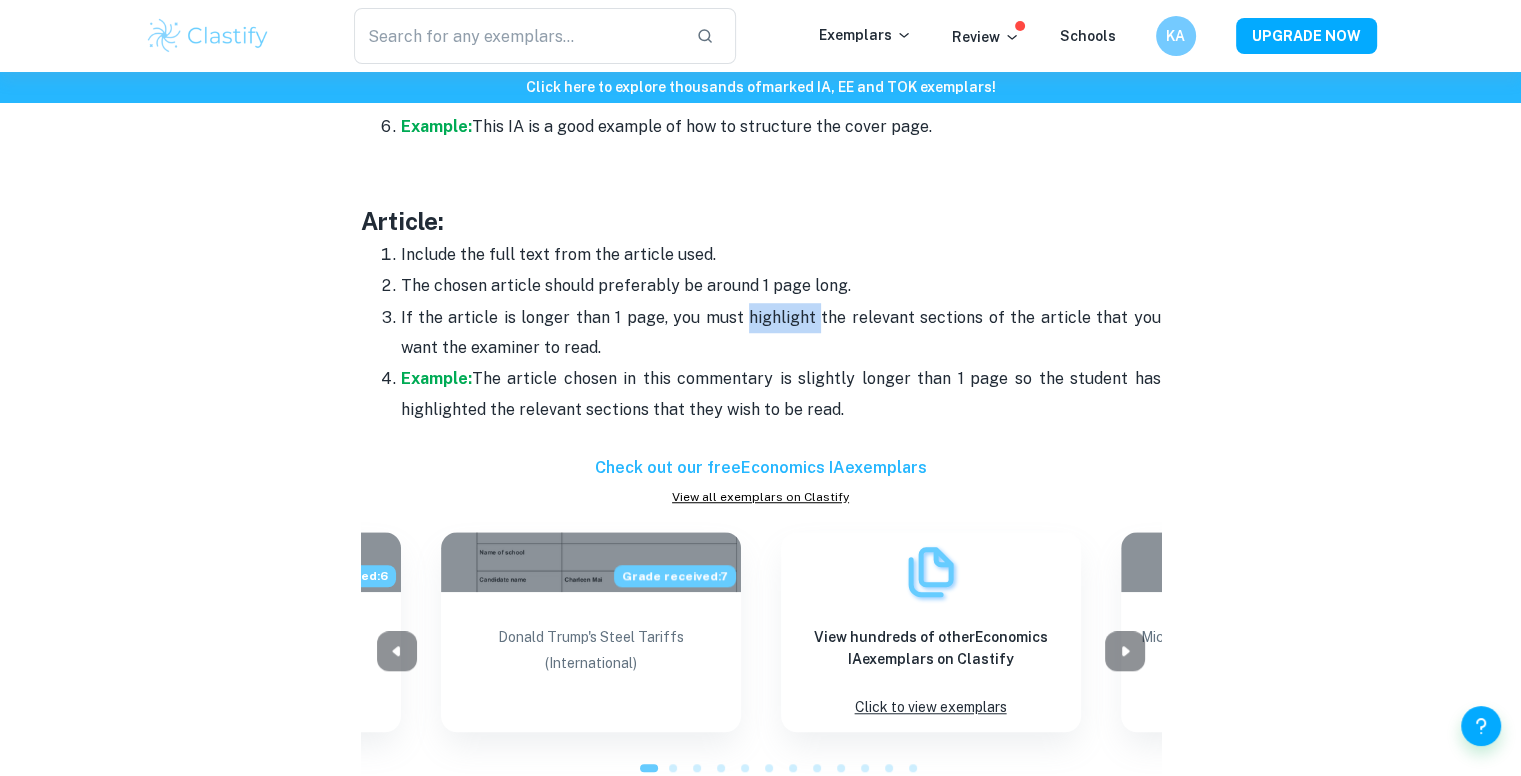 click on "If the article is longer than 1 page, you must highlight the relevant sections of the article that you want the examiner to read." at bounding box center [781, 333] 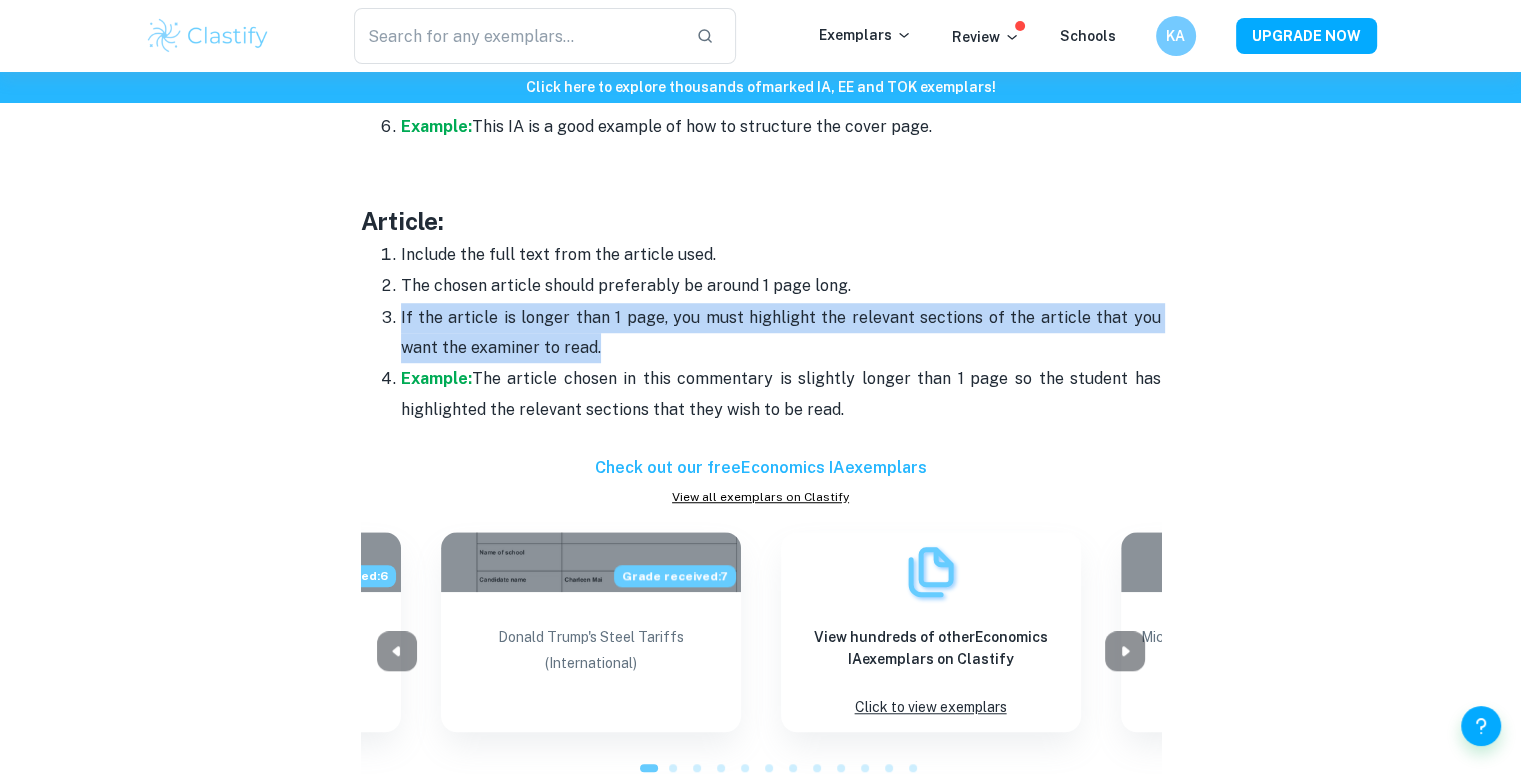 click on "If the article is longer than 1 page, you must highlight the relevant sections of the article that you want the examiner to read." at bounding box center (781, 333) 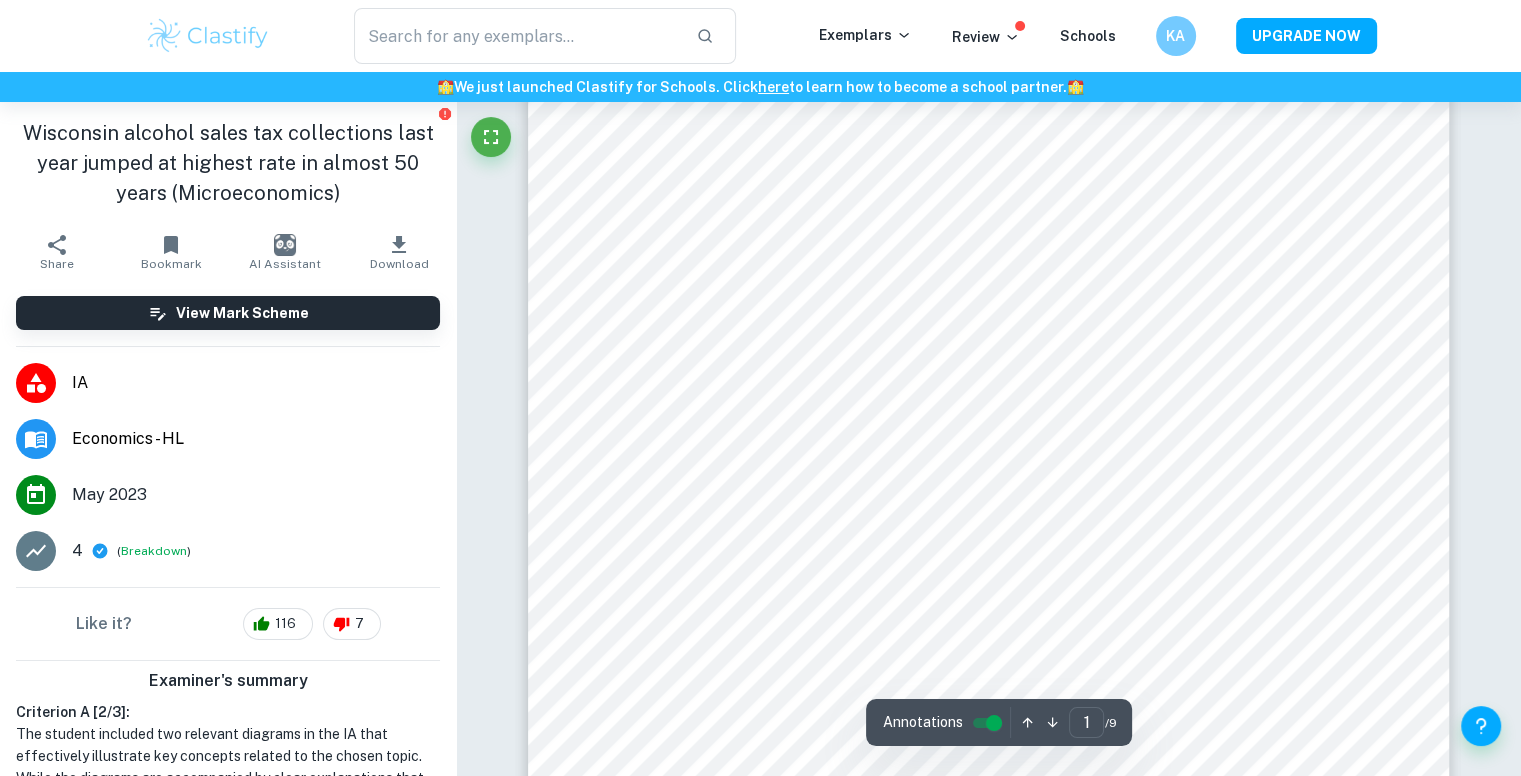 scroll, scrollTop: 0, scrollLeft: 0, axis: both 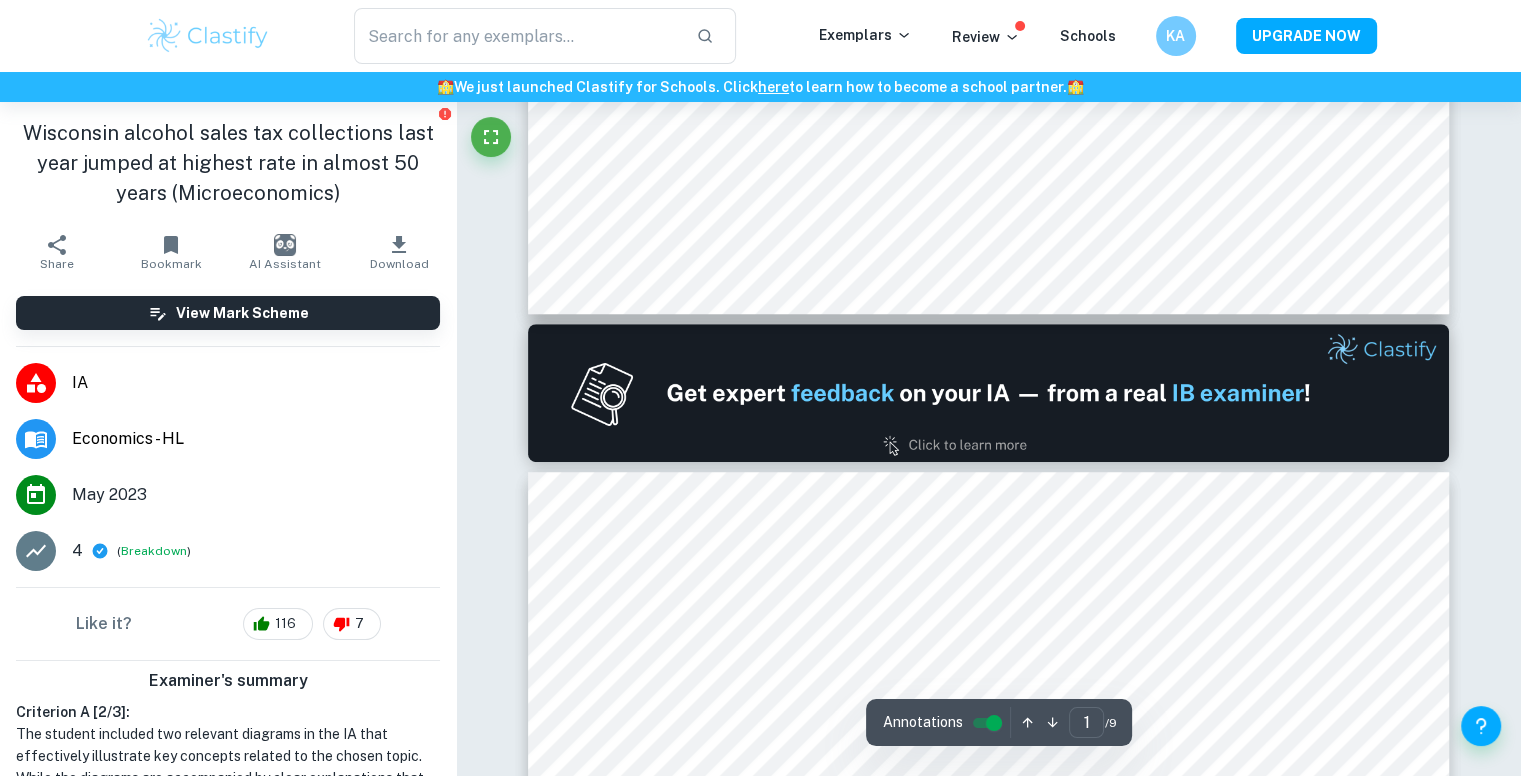 type on "2" 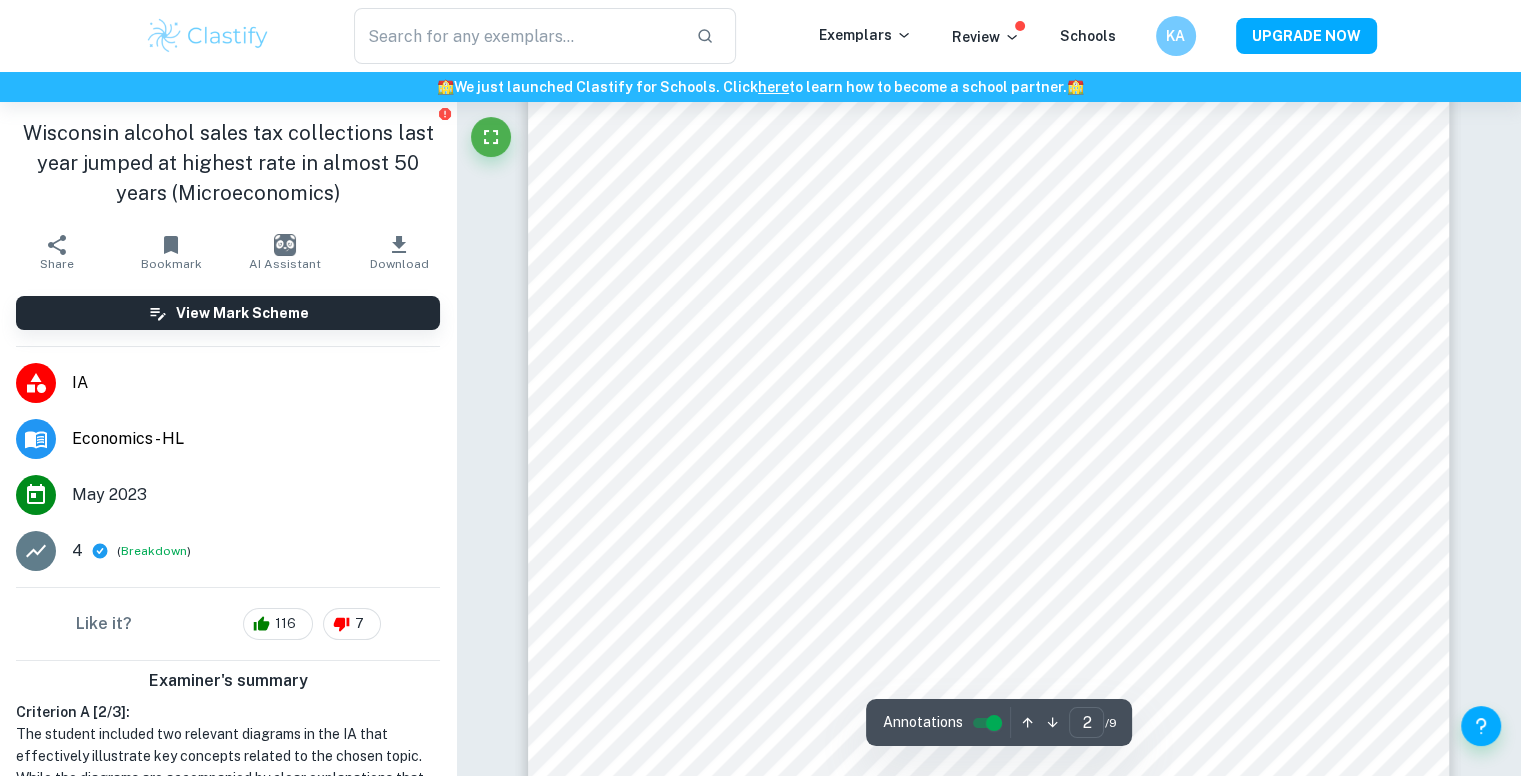 scroll, scrollTop: 1400, scrollLeft: 0, axis: vertical 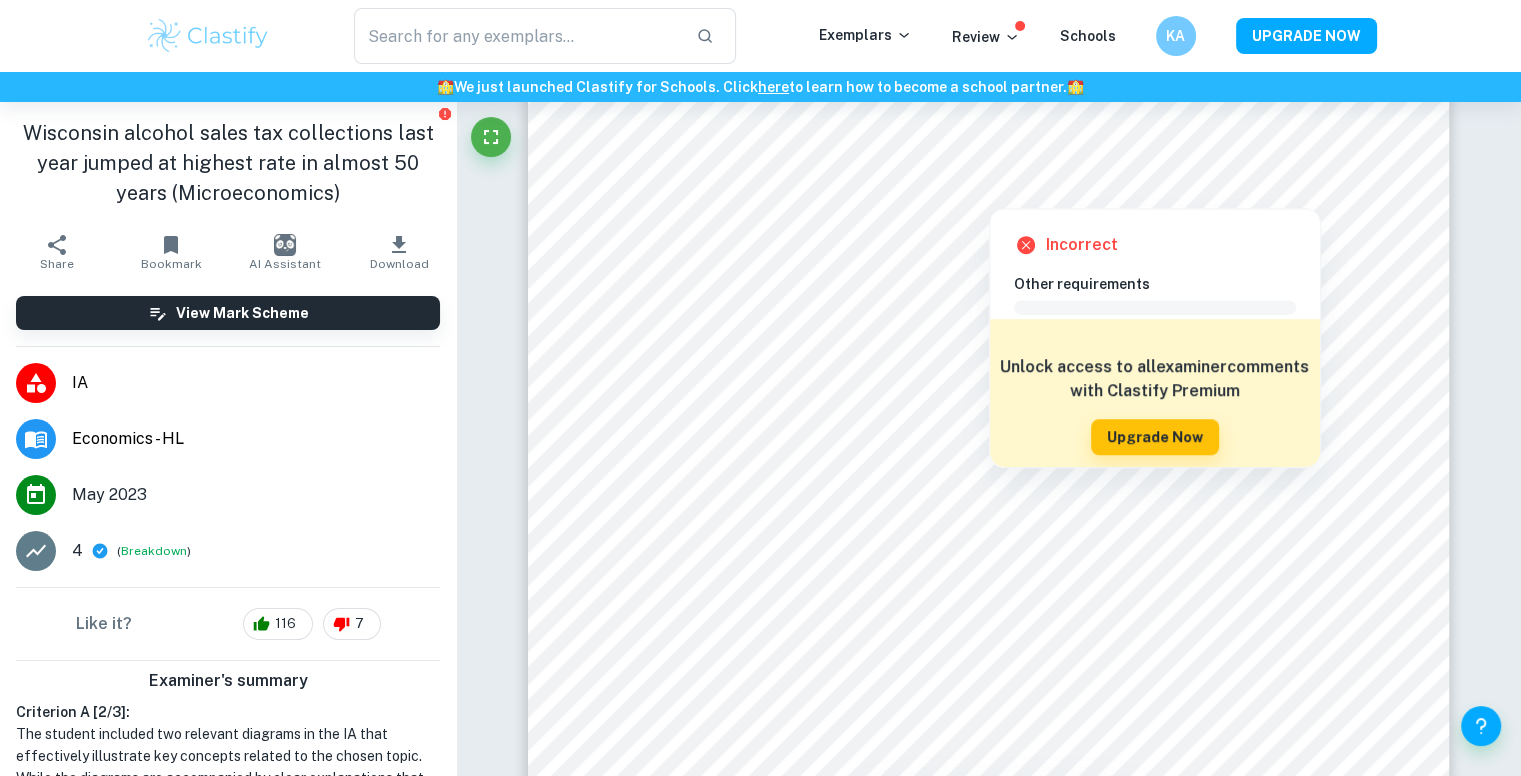 click at bounding box center [989, 193] 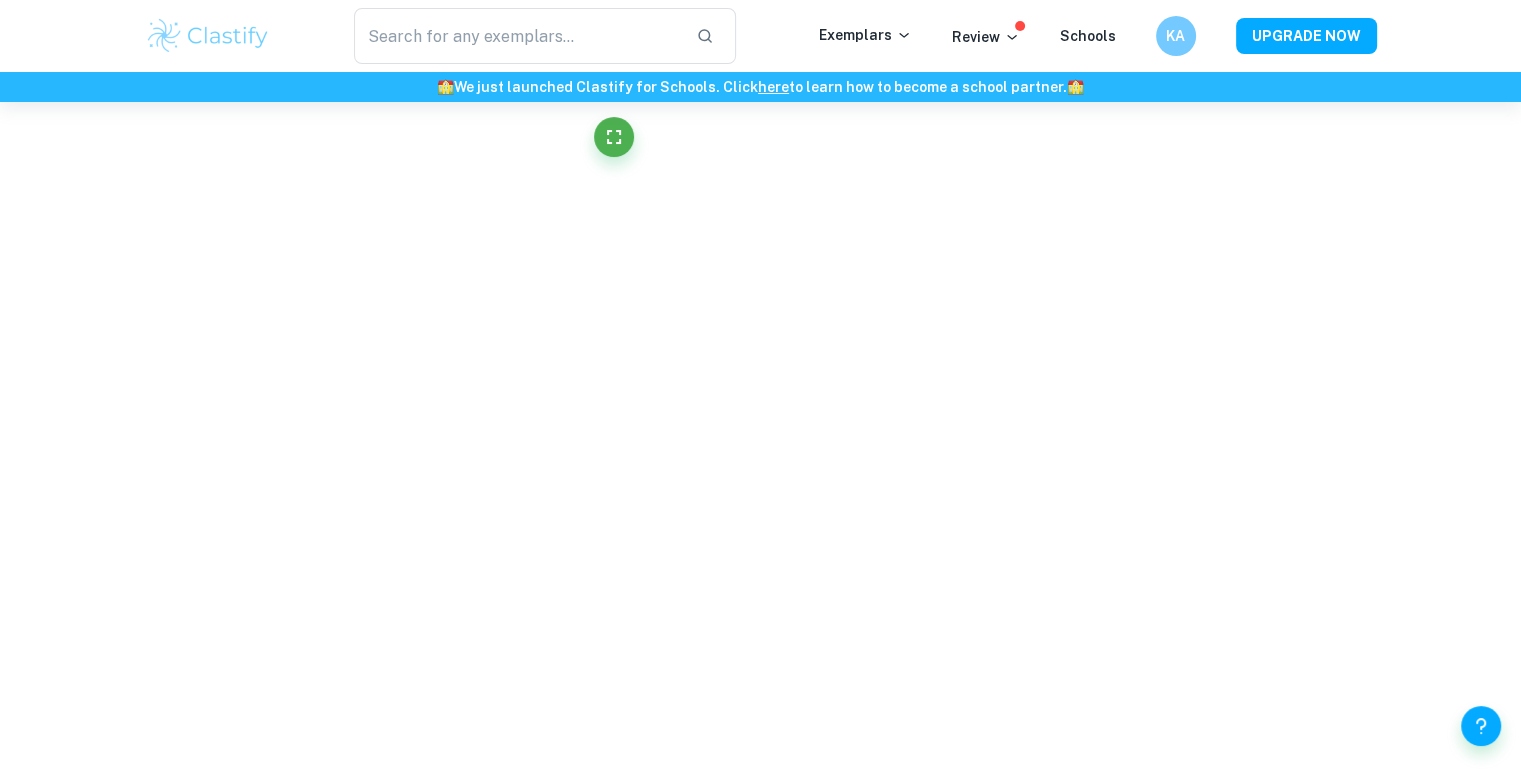 scroll, scrollTop: 1092, scrollLeft: 0, axis: vertical 